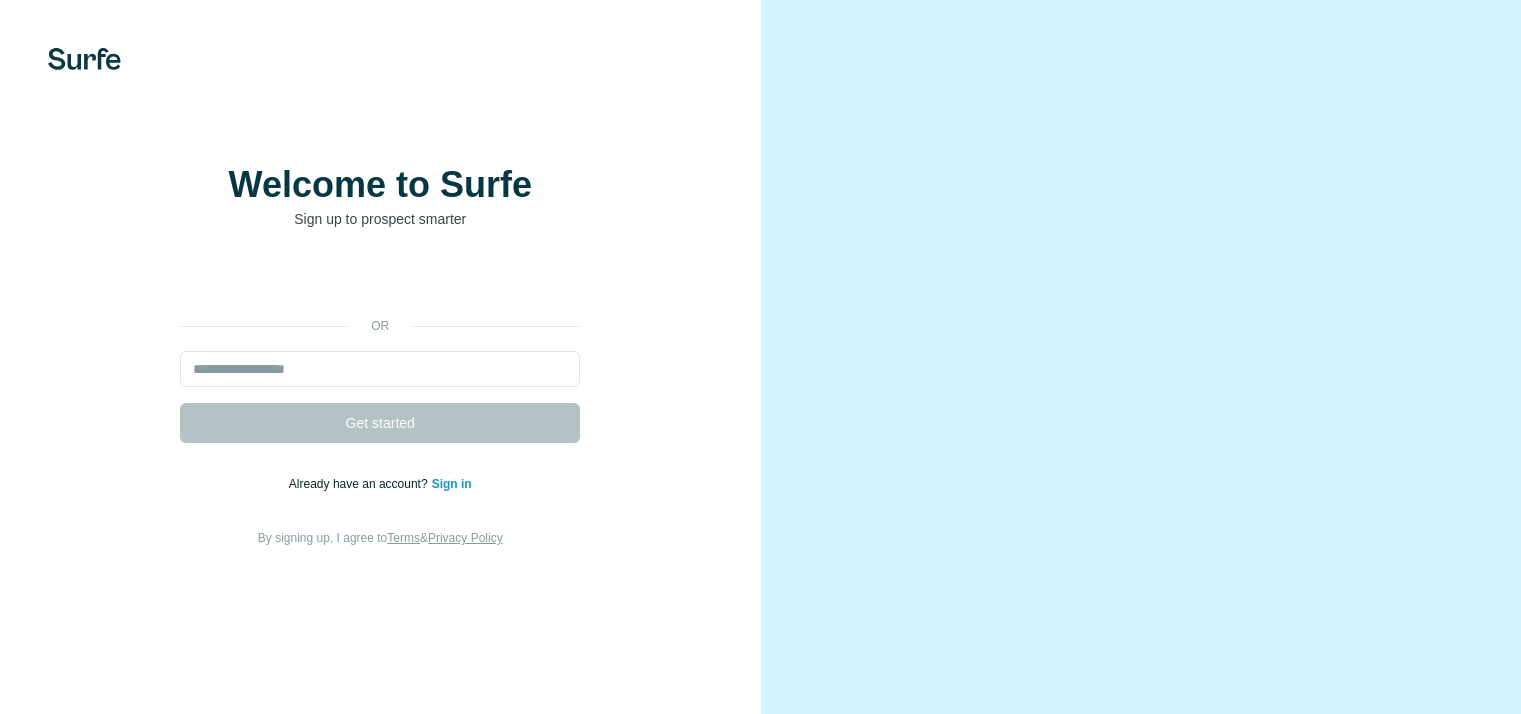 scroll, scrollTop: 0, scrollLeft: 0, axis: both 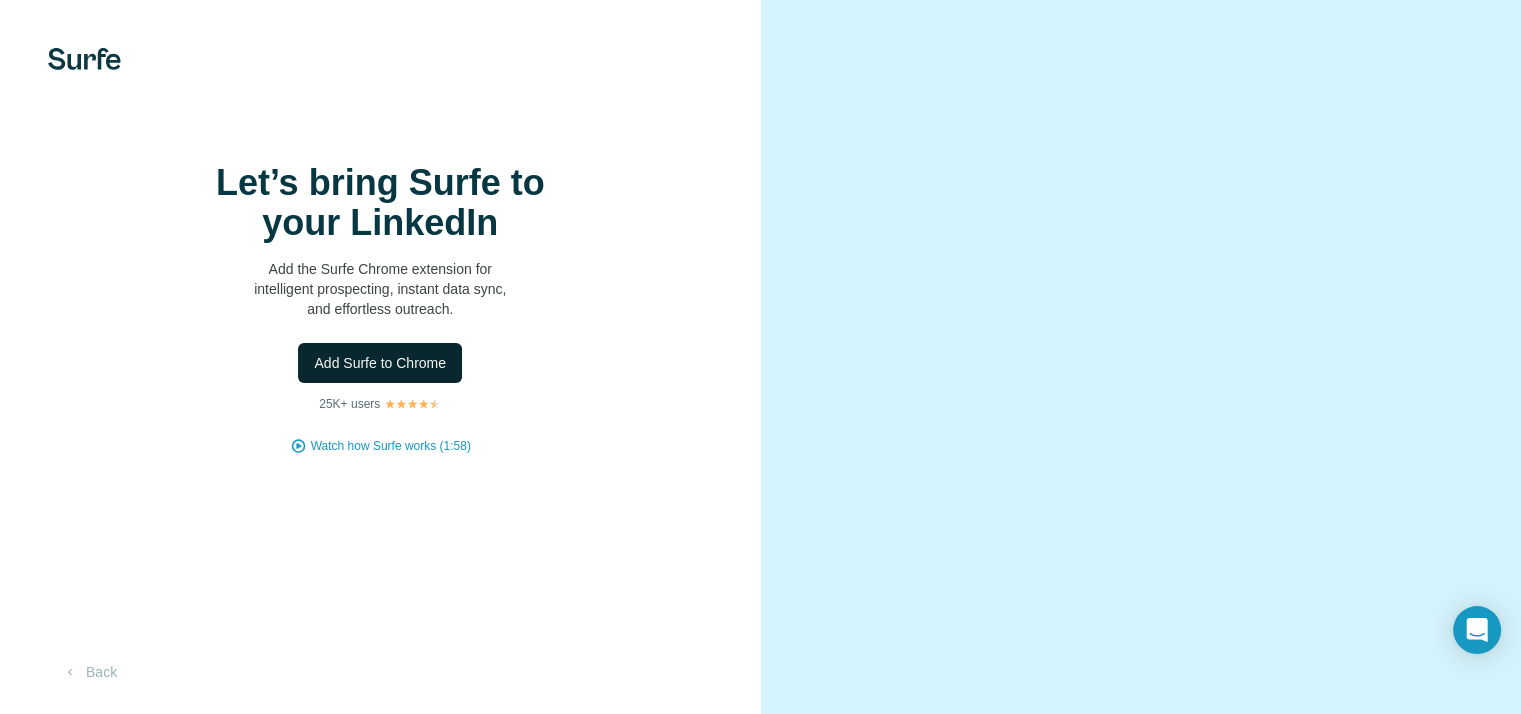 click on "Add Surfe to Chrome" at bounding box center (380, 363) 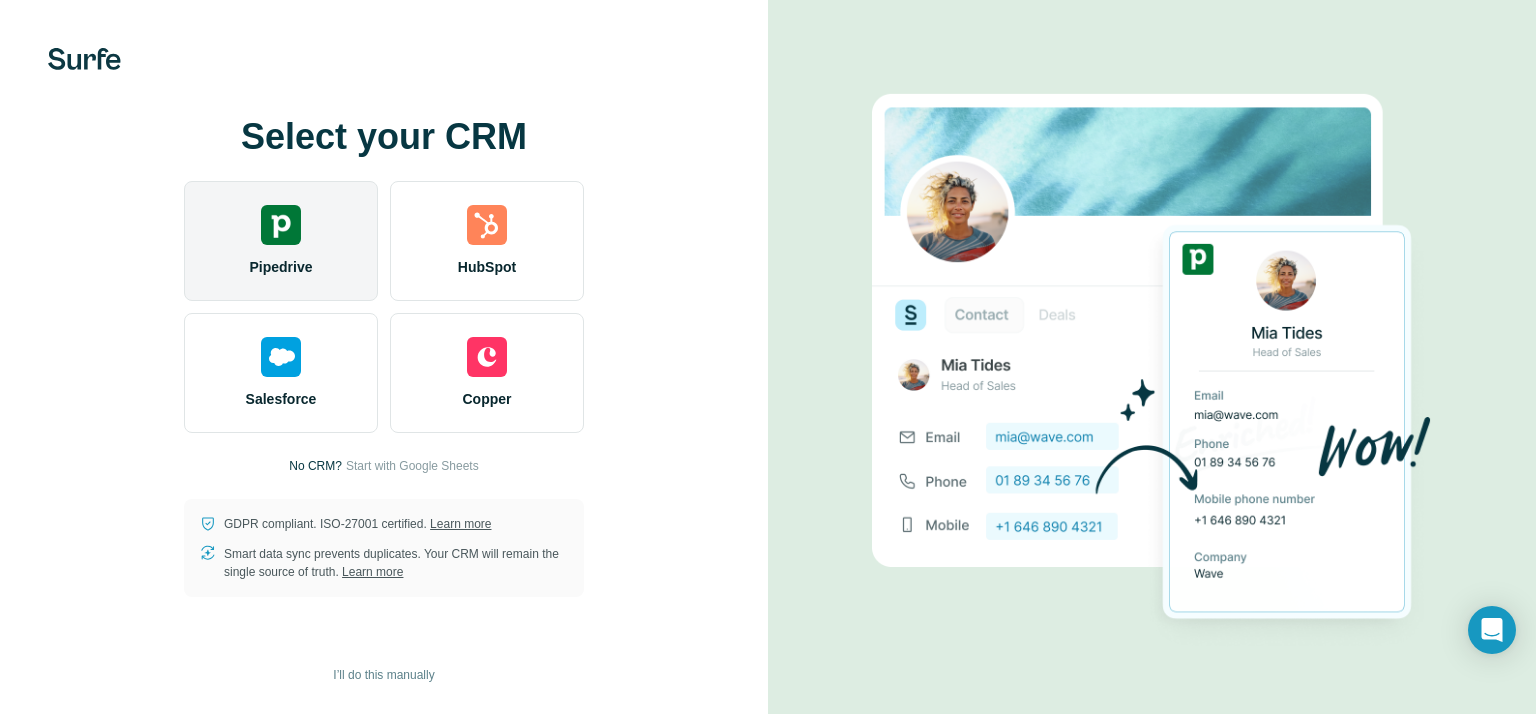 click at bounding box center (281, 225) 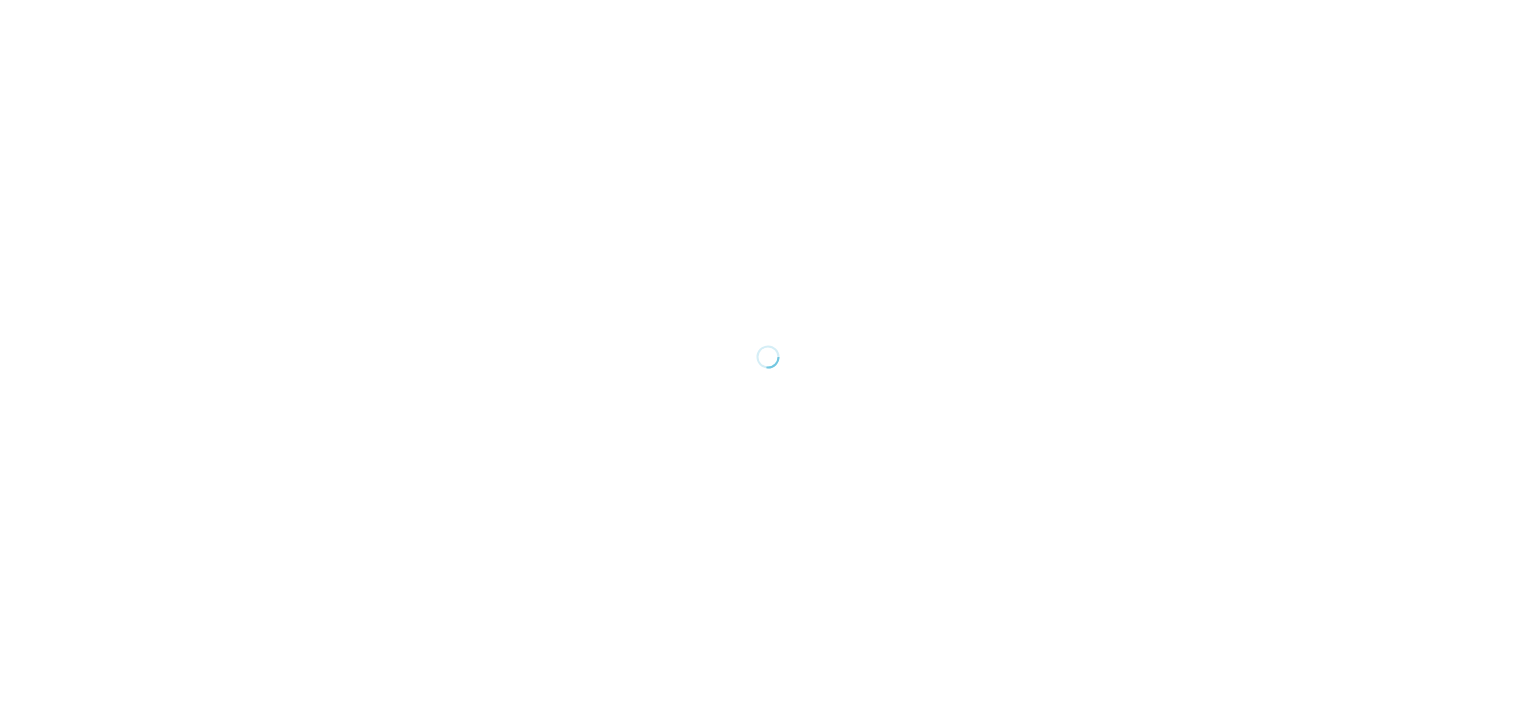 scroll, scrollTop: 0, scrollLeft: 0, axis: both 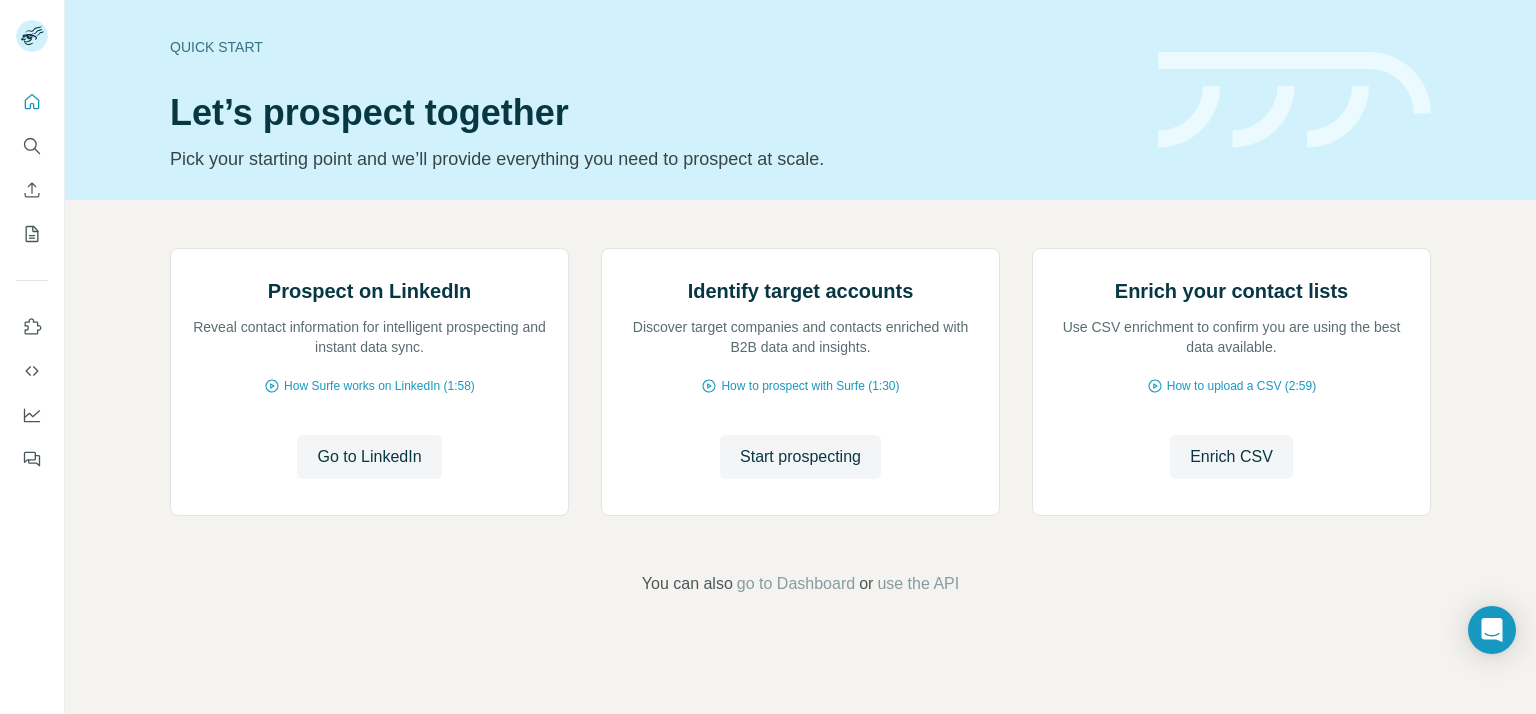 click on "Quick start Let’s prospect together Pick your starting point and we’ll provide everything you need to prospect at scale." at bounding box center [800, 100] 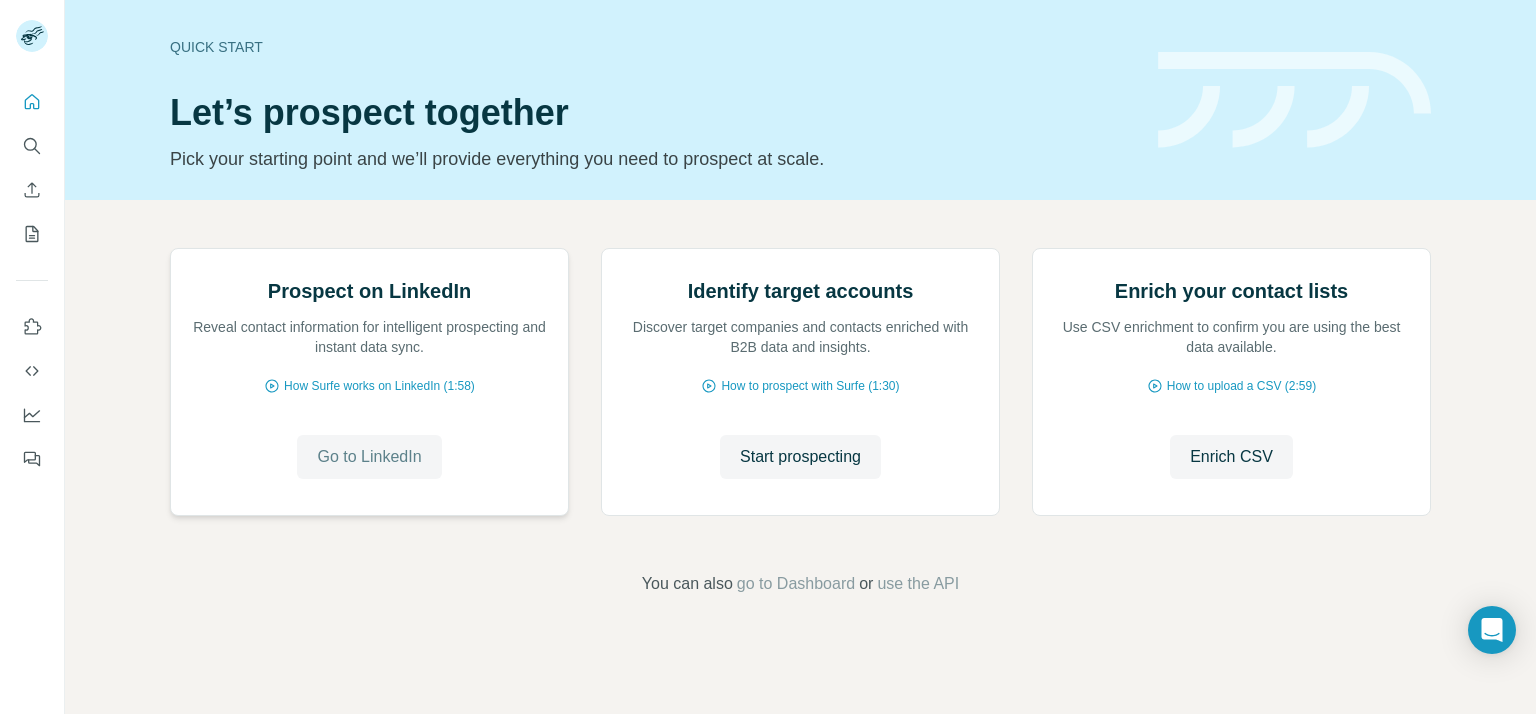 click on "Go to LinkedIn" at bounding box center (369, 457) 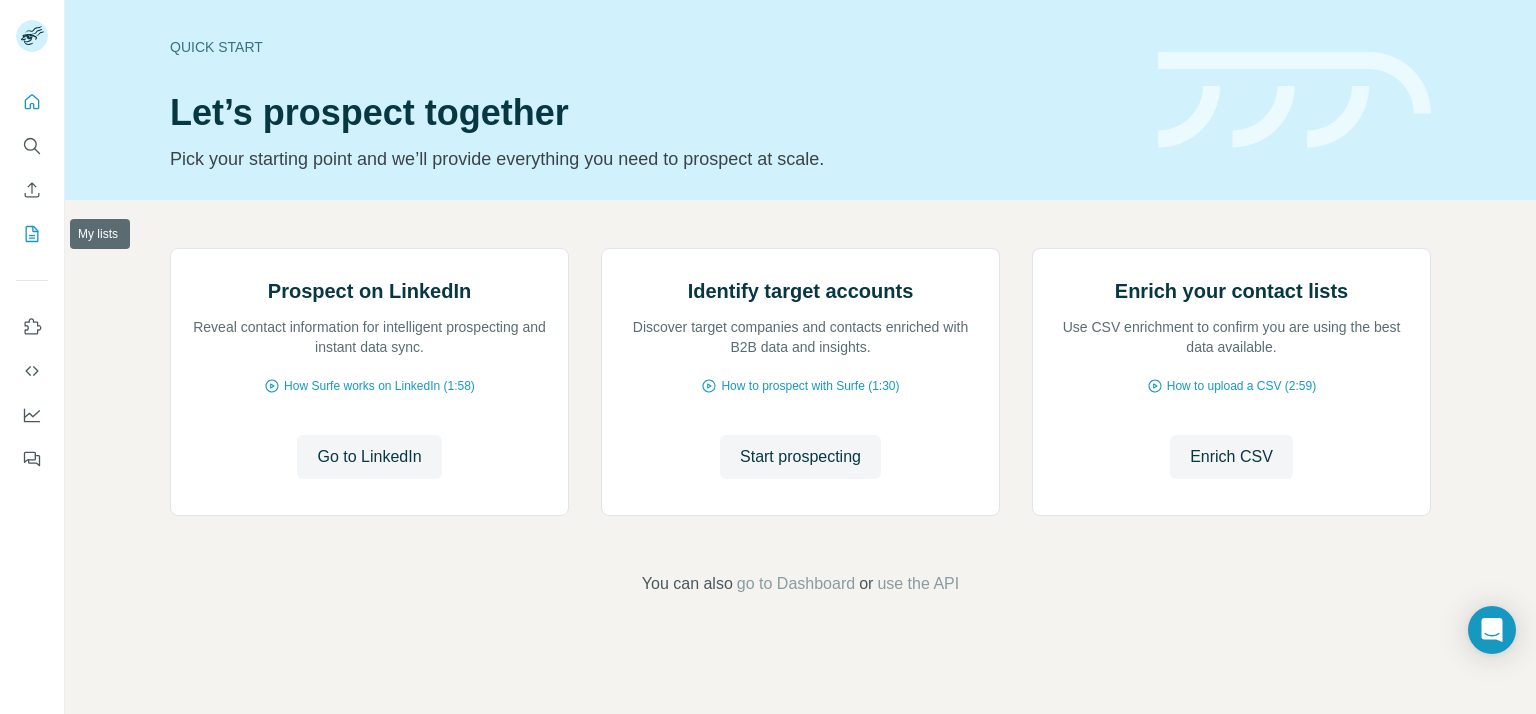 click 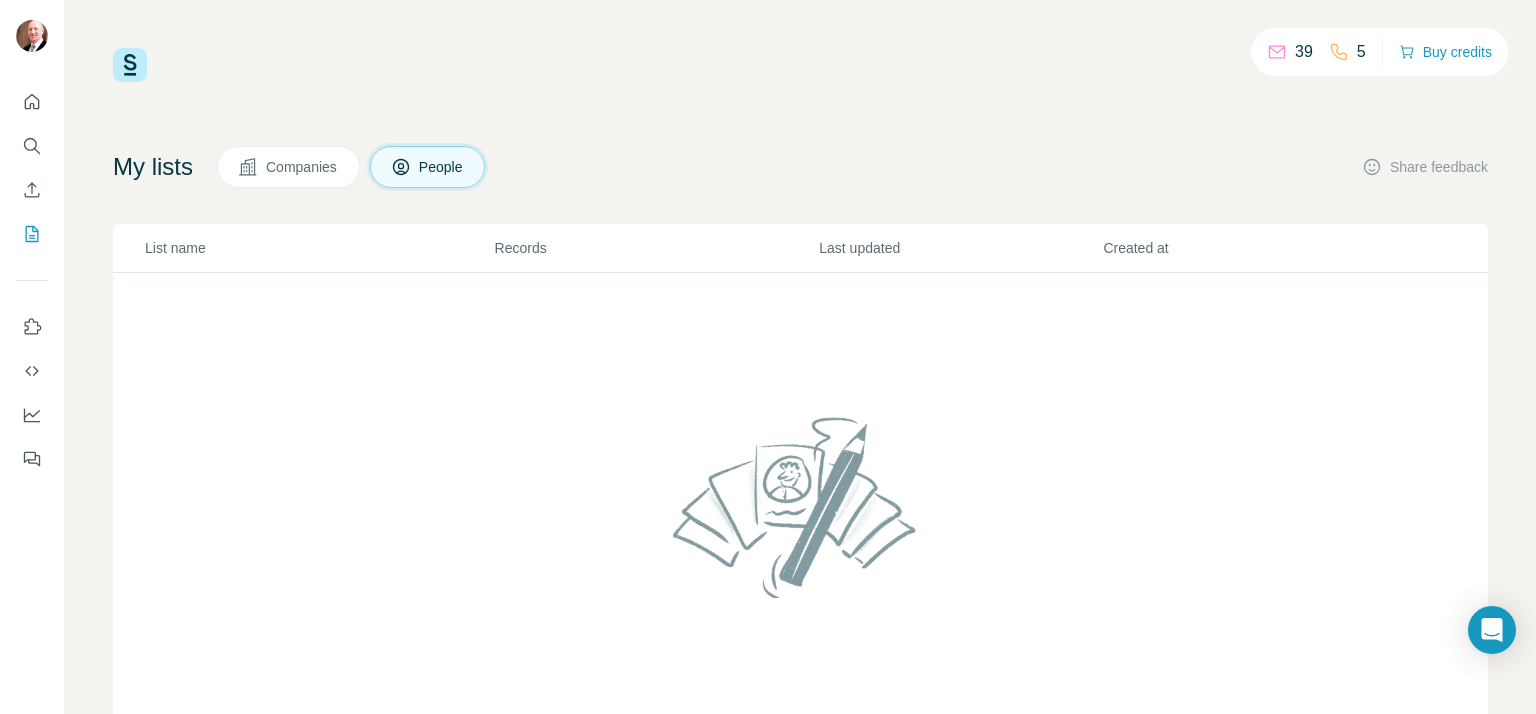 click on "39" at bounding box center (1304, 52) 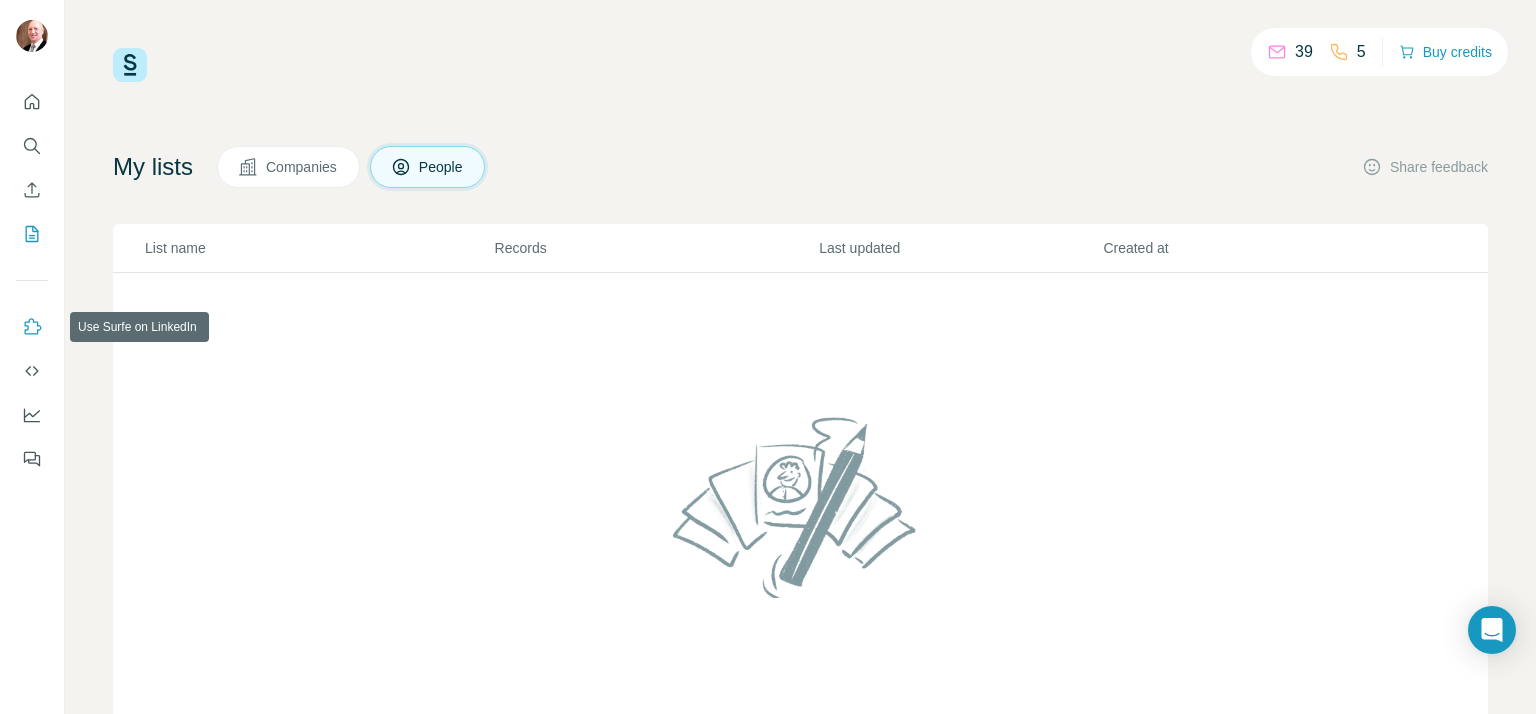 click 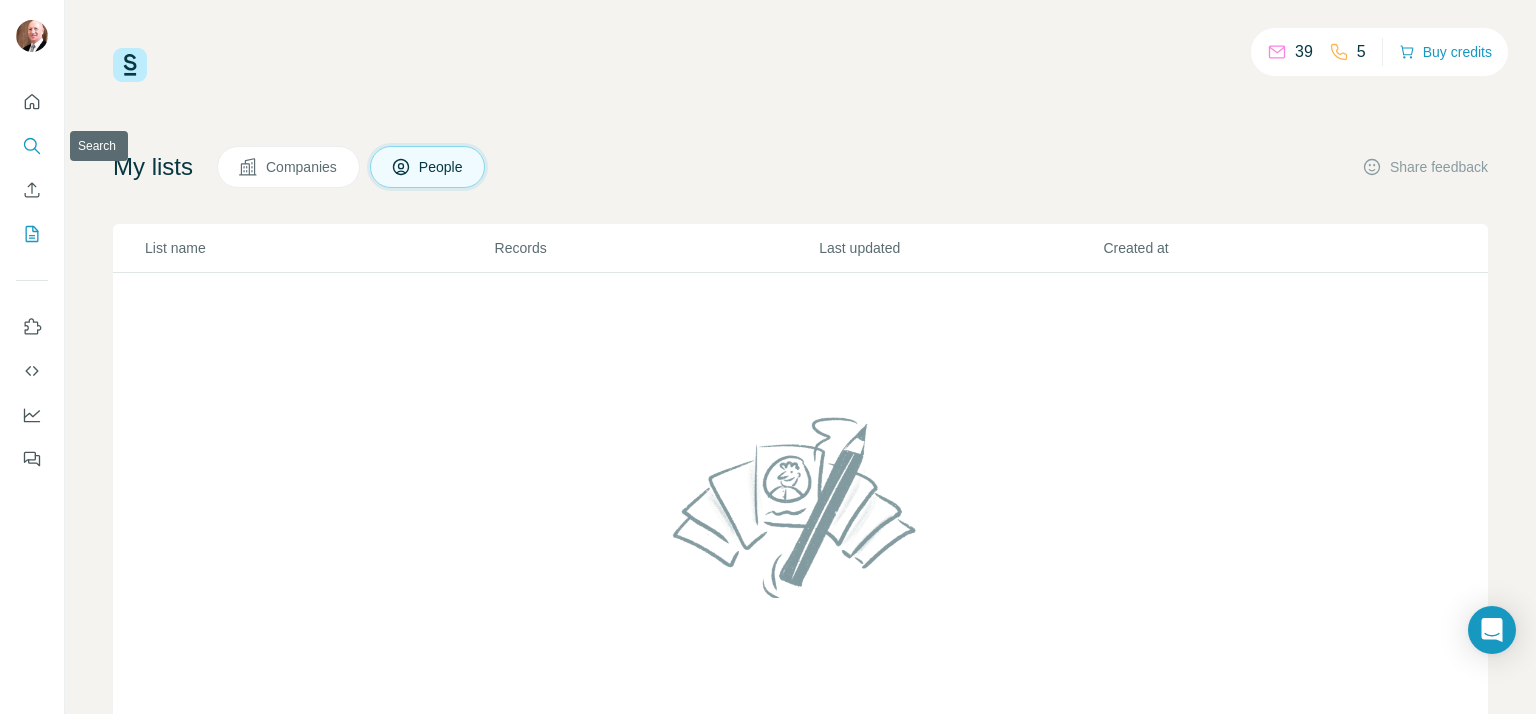 click at bounding box center (32, 146) 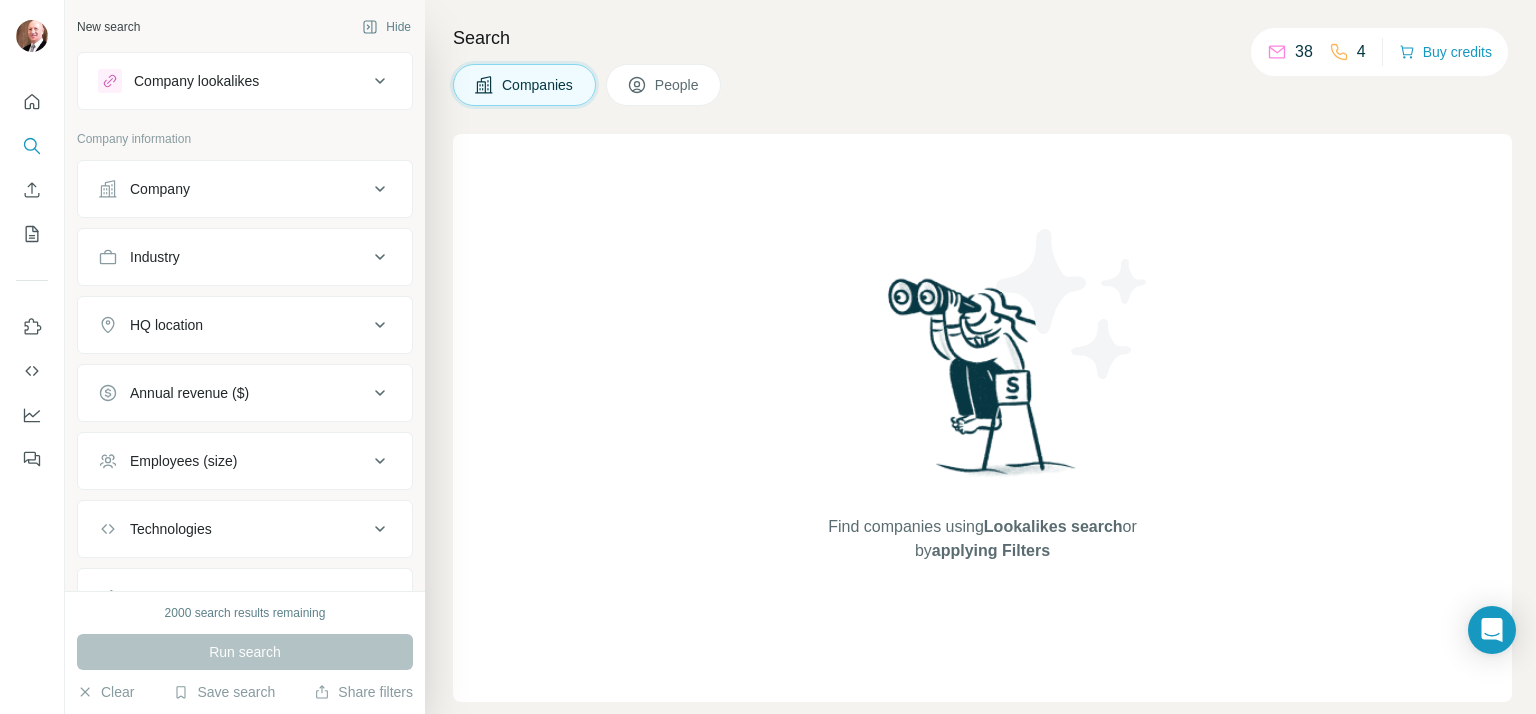 click on "People" at bounding box center [678, 85] 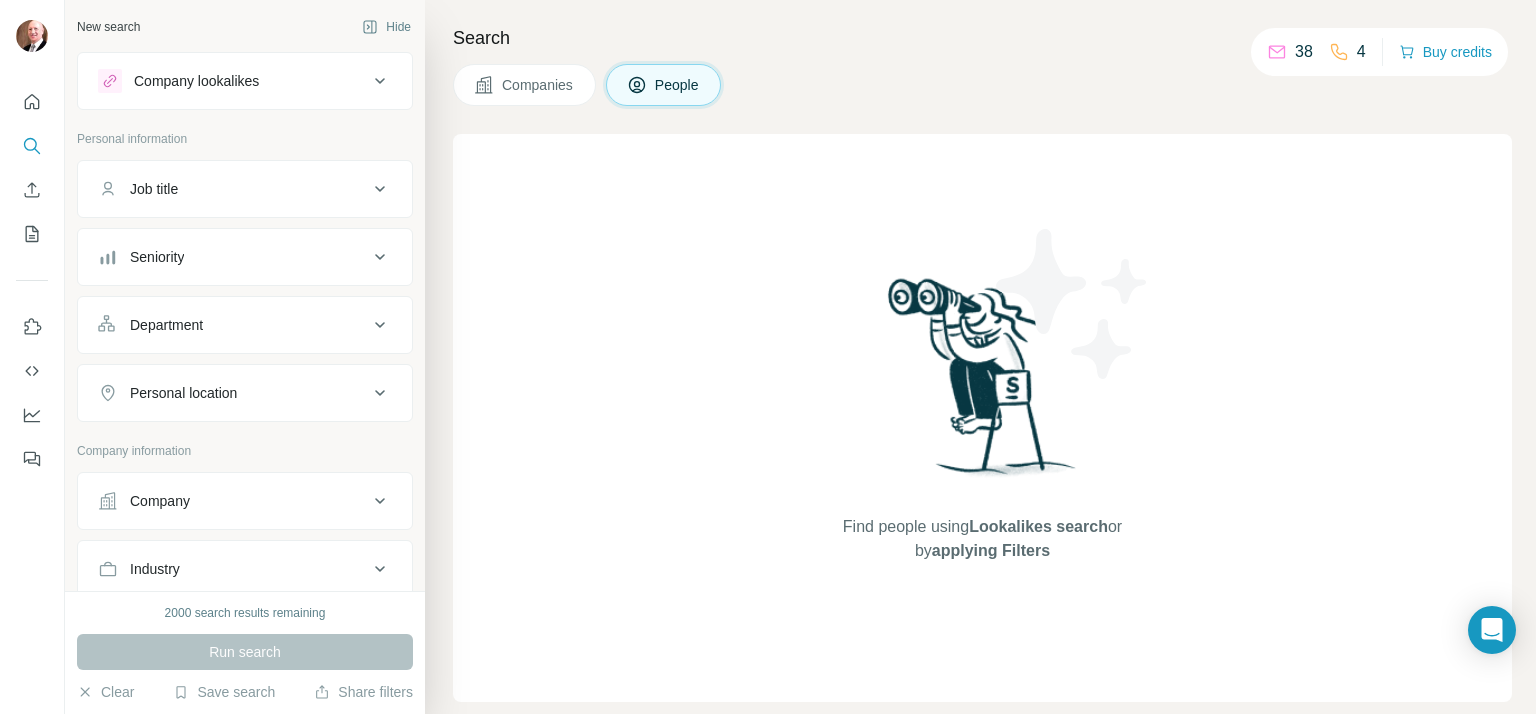 click at bounding box center (983, 384) 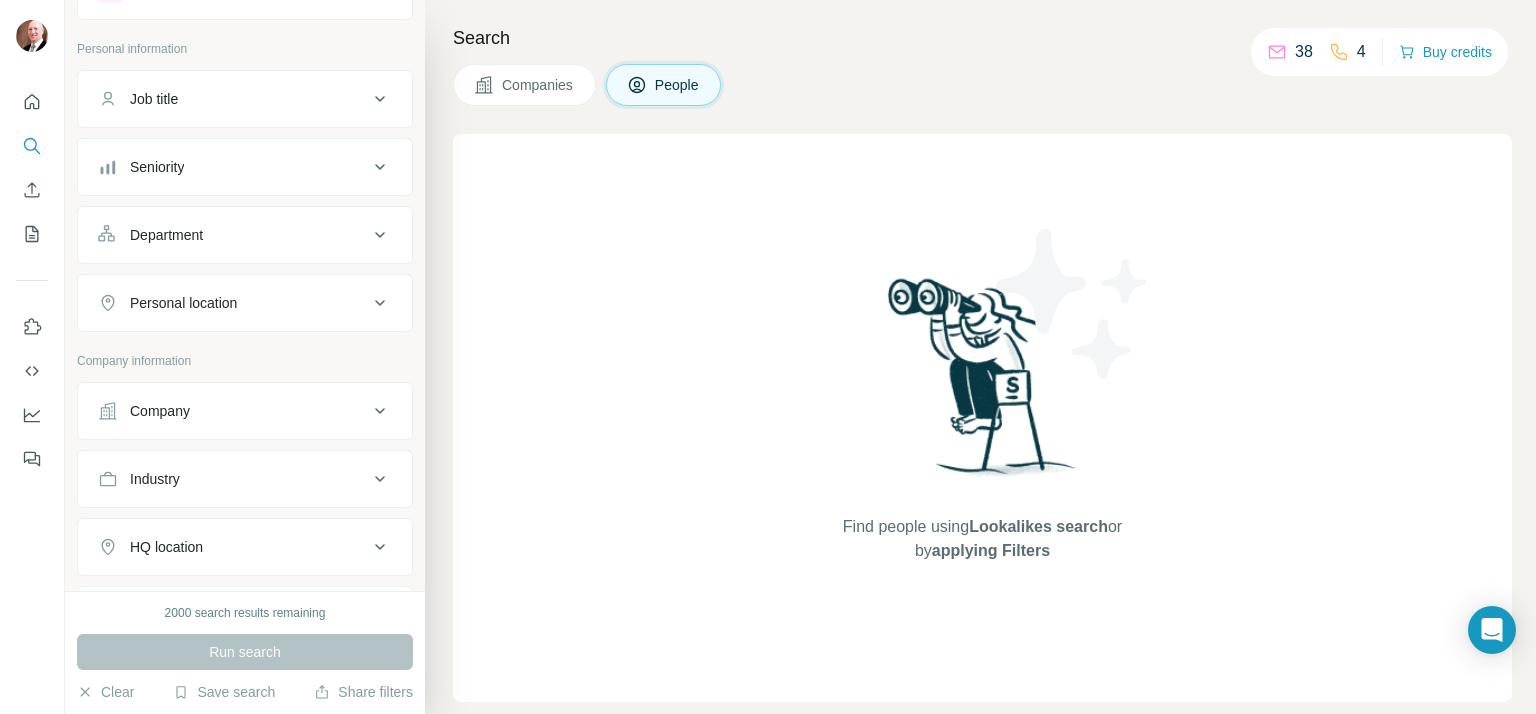 scroll, scrollTop: 0, scrollLeft: 0, axis: both 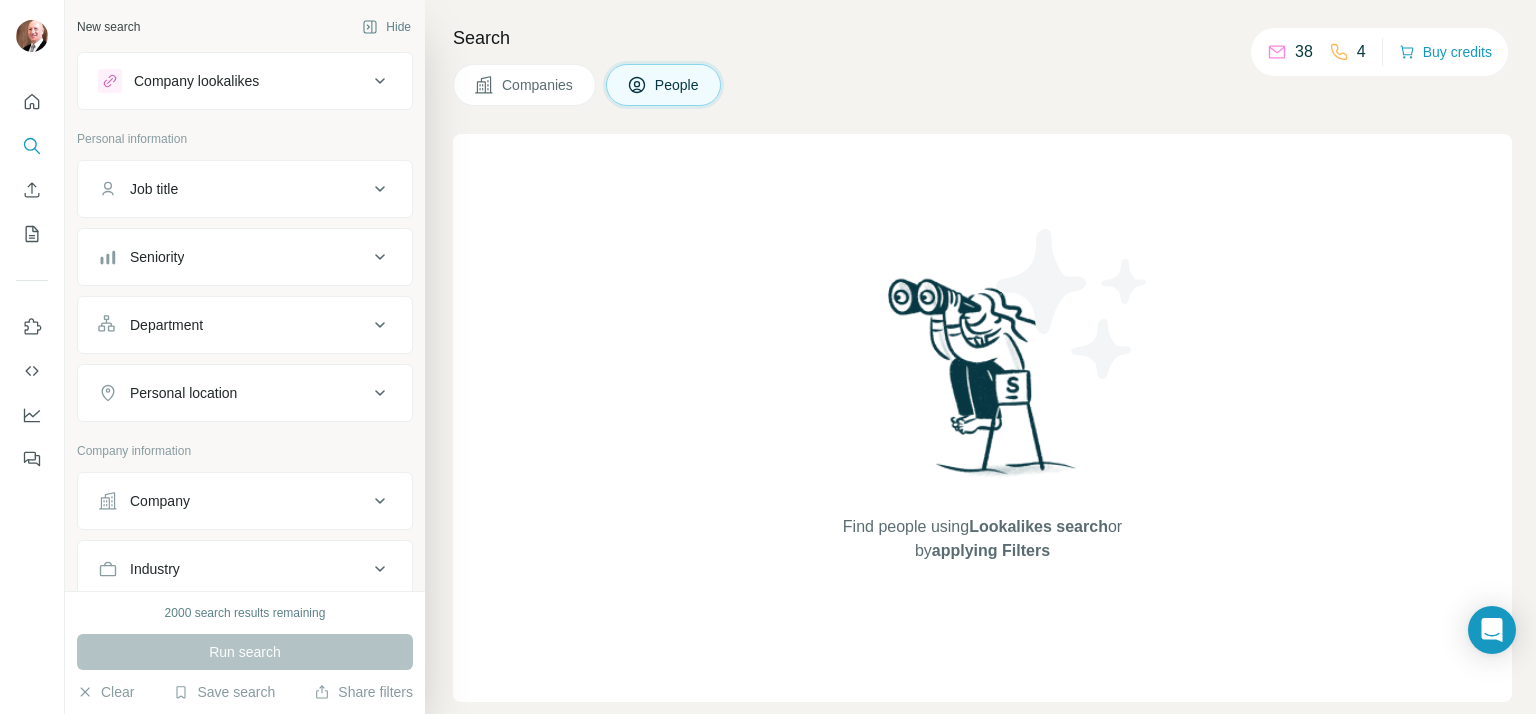 click on "Find people using Lookalikes search or by applying Filters" at bounding box center [982, 418] 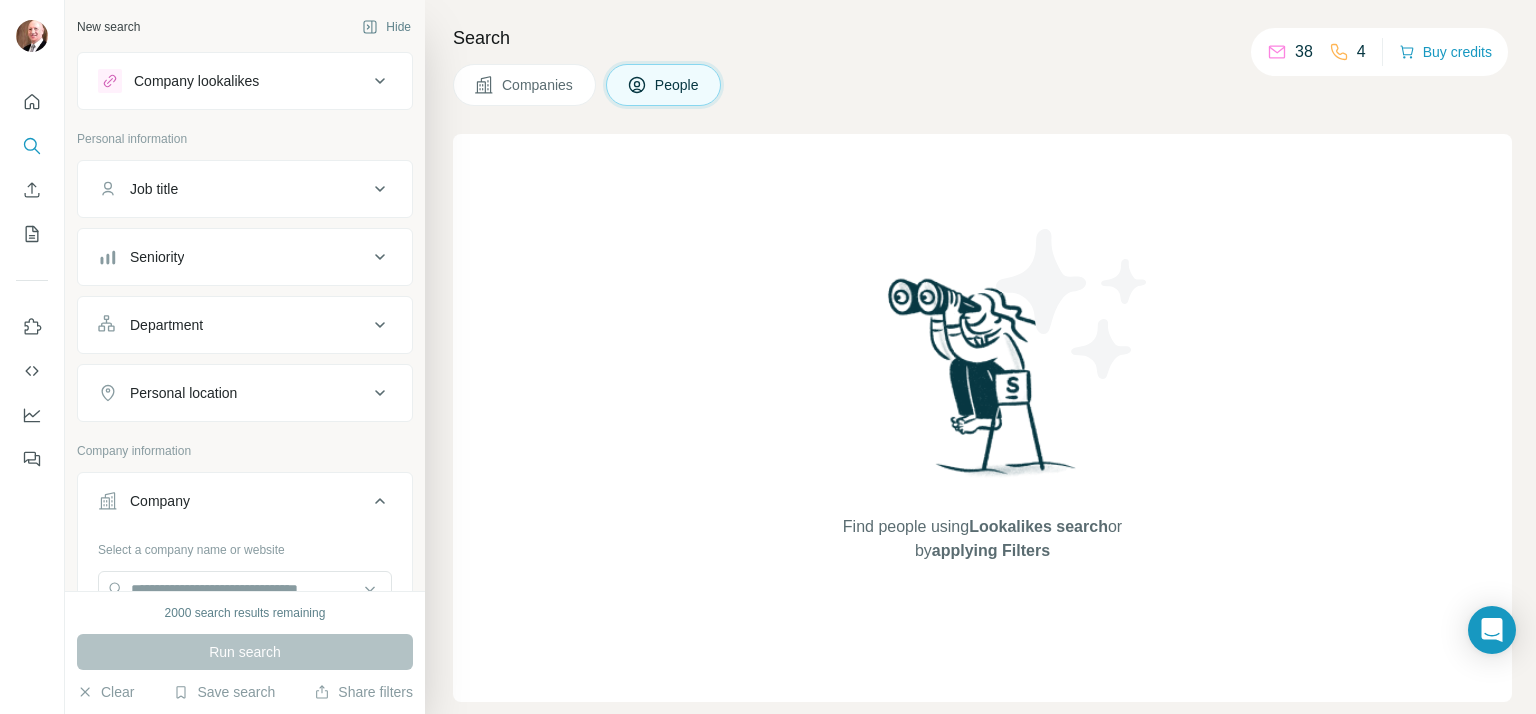 click on "Select a company name or website" at bounding box center [245, 546] 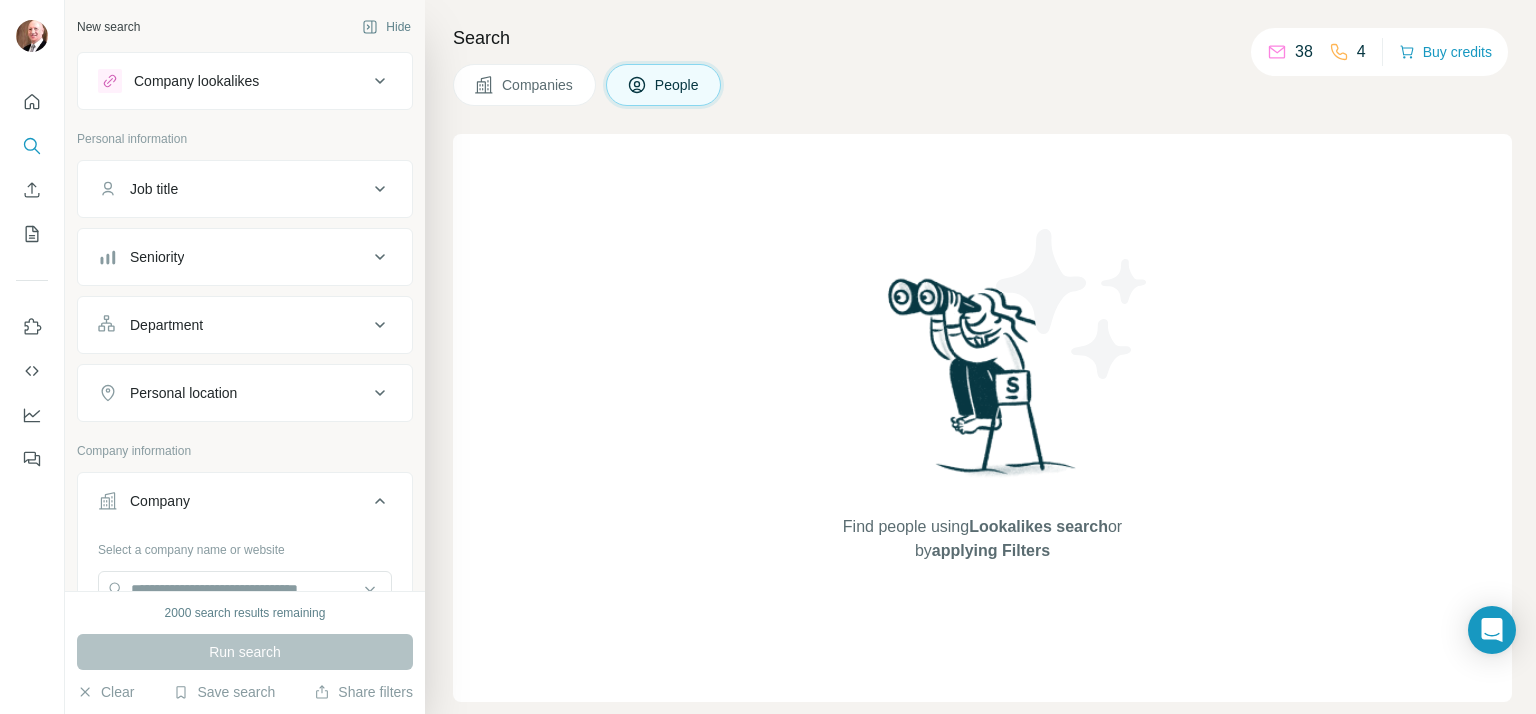 scroll, scrollTop: 233, scrollLeft: 0, axis: vertical 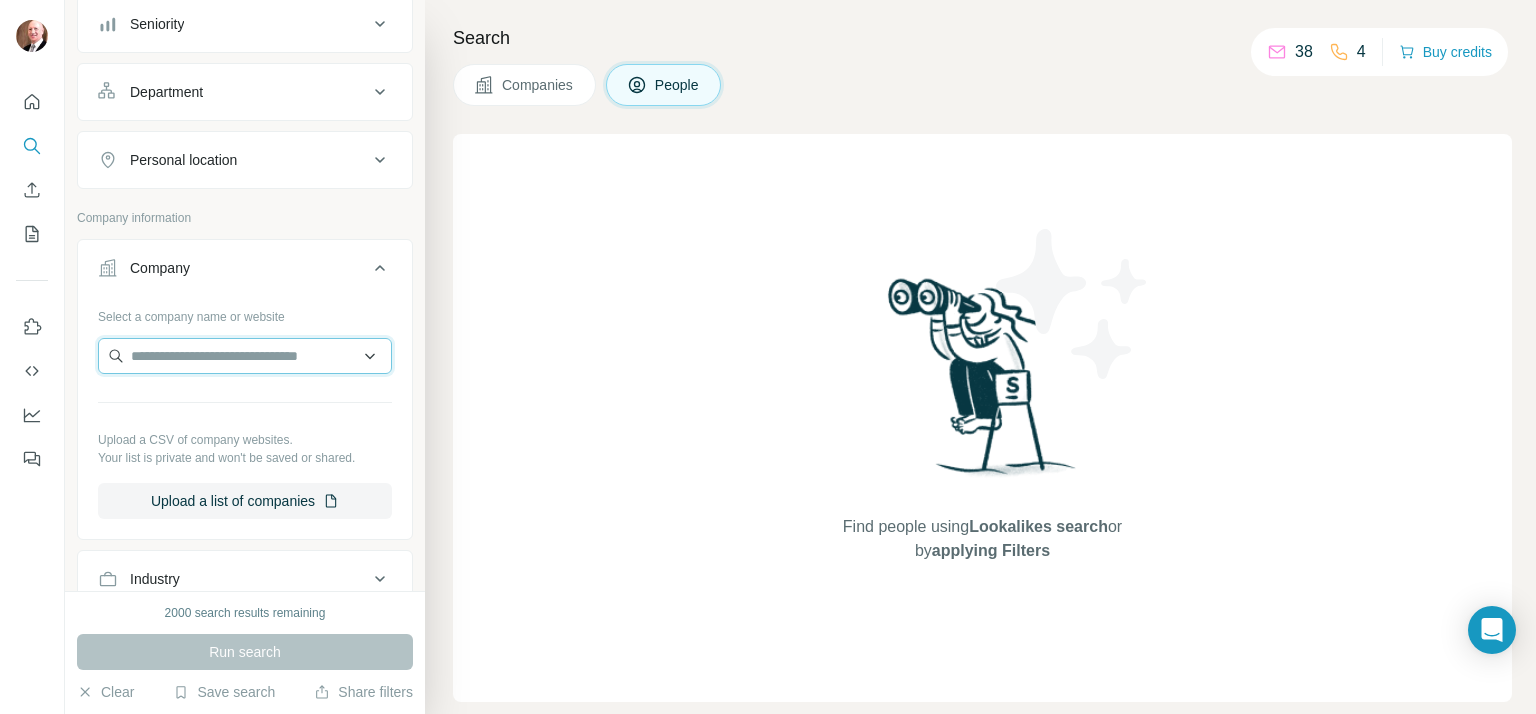 click at bounding box center (245, 356) 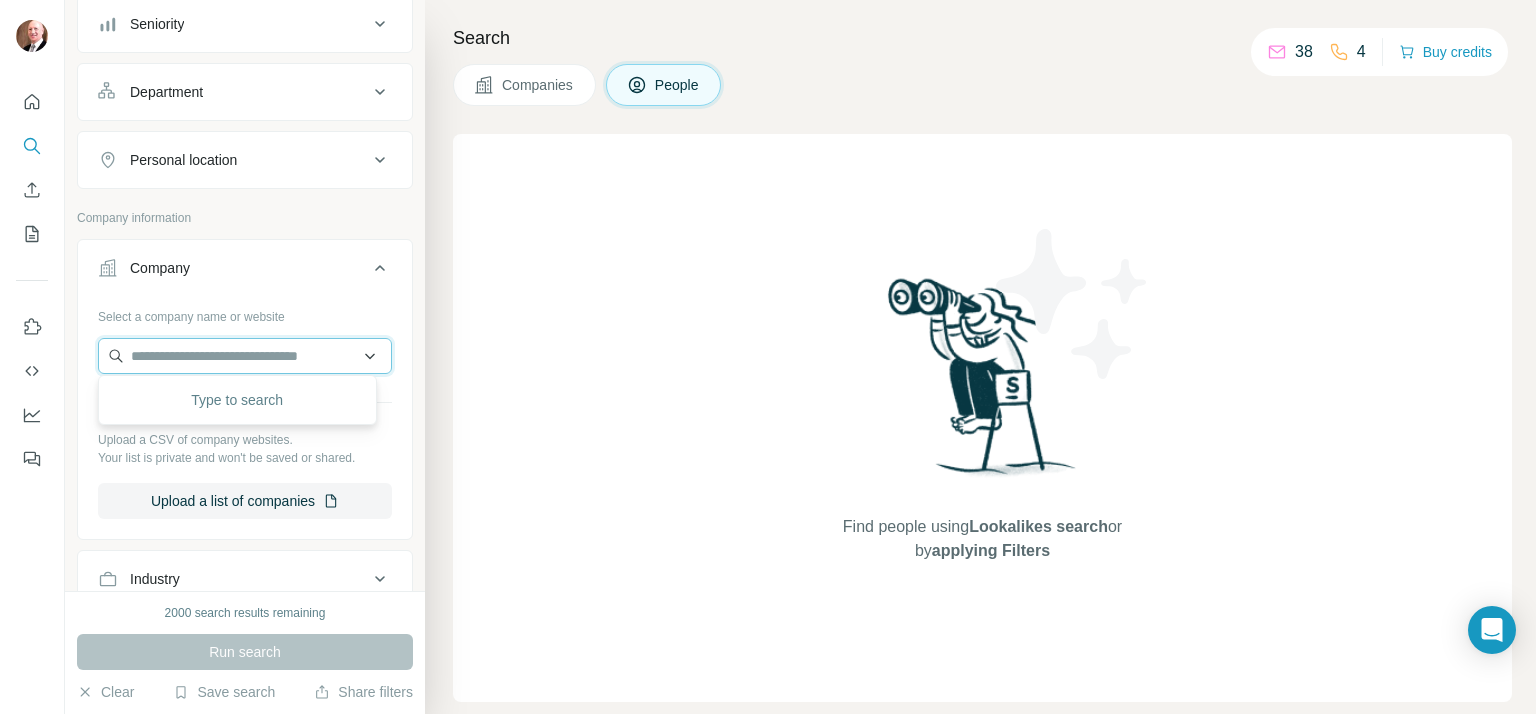 click at bounding box center (245, 356) 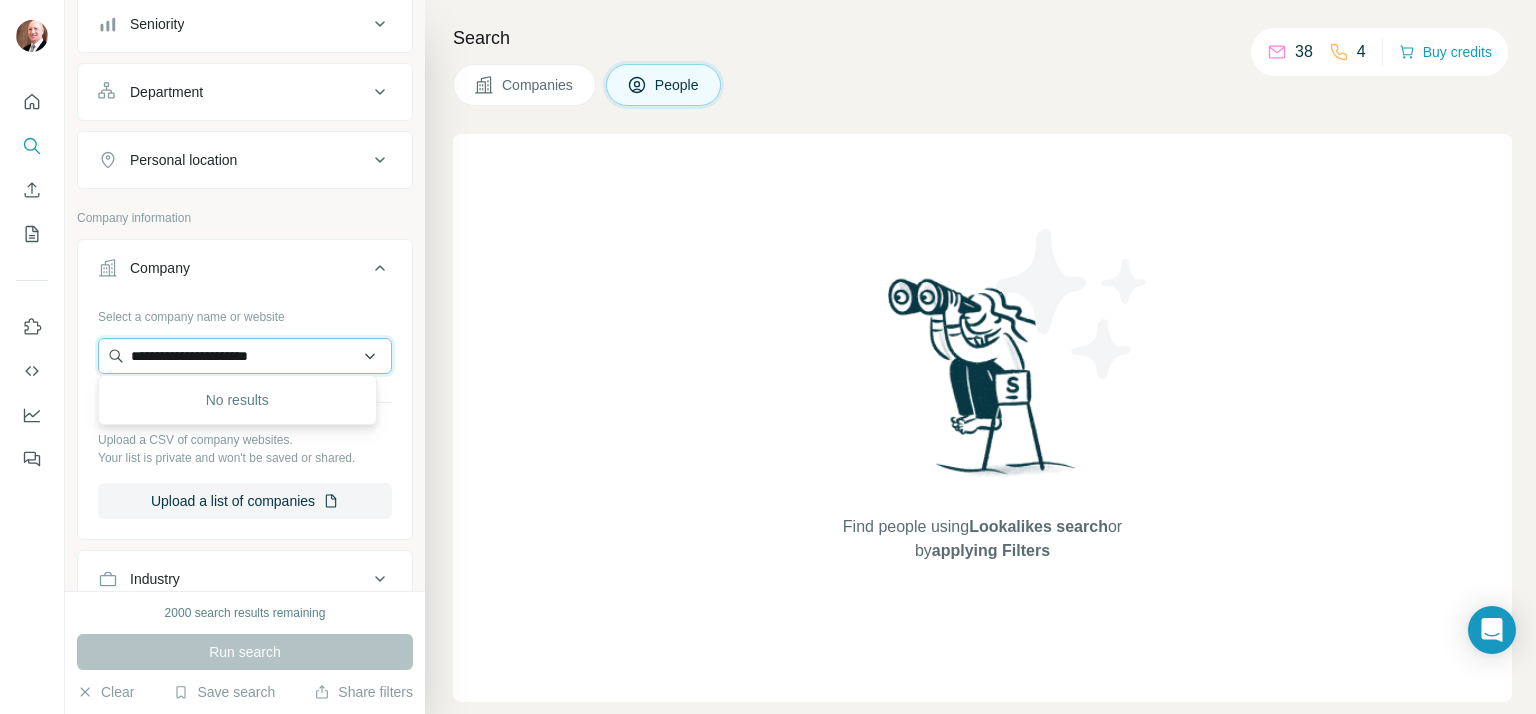 click on "**********" at bounding box center [245, 356] 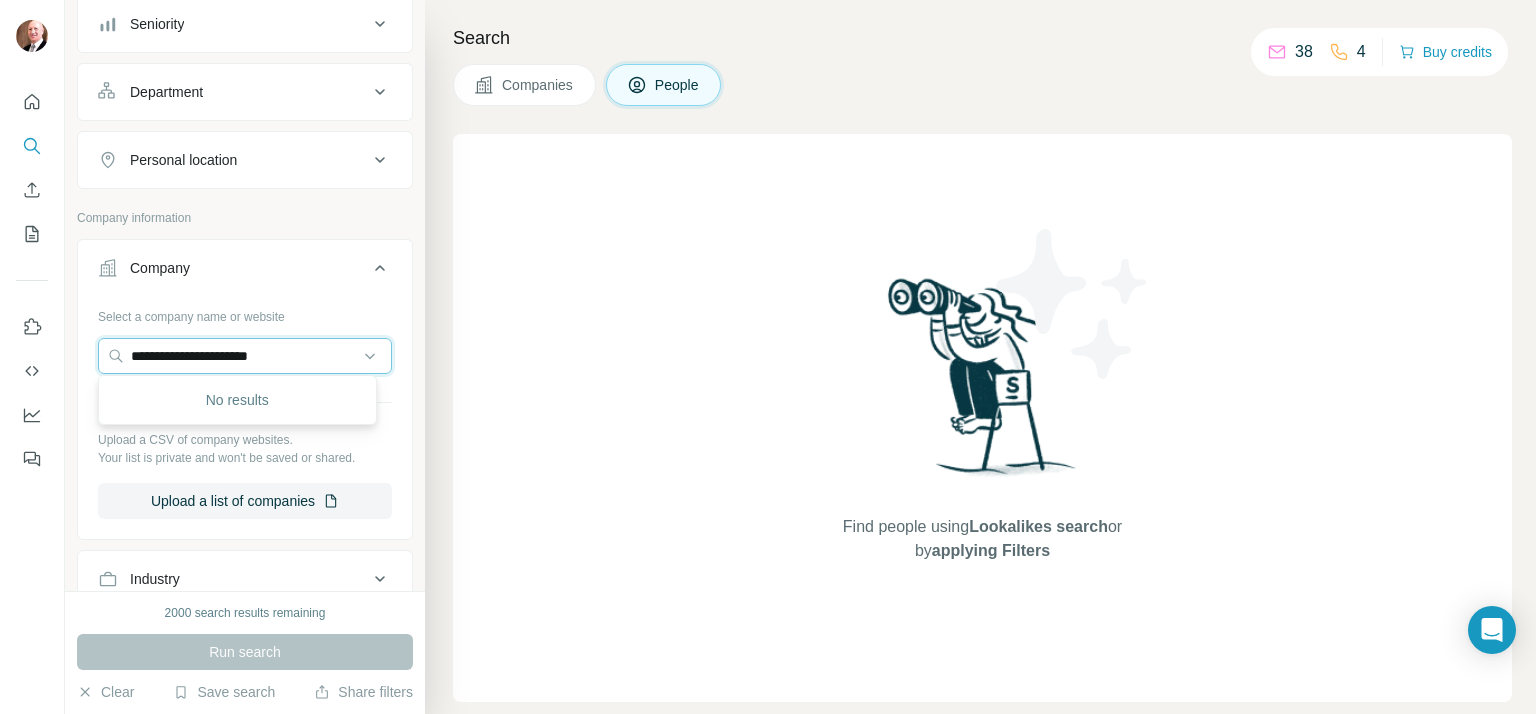 drag, startPoint x: 328, startPoint y: 355, endPoint x: 43, endPoint y: 353, distance: 285.00702 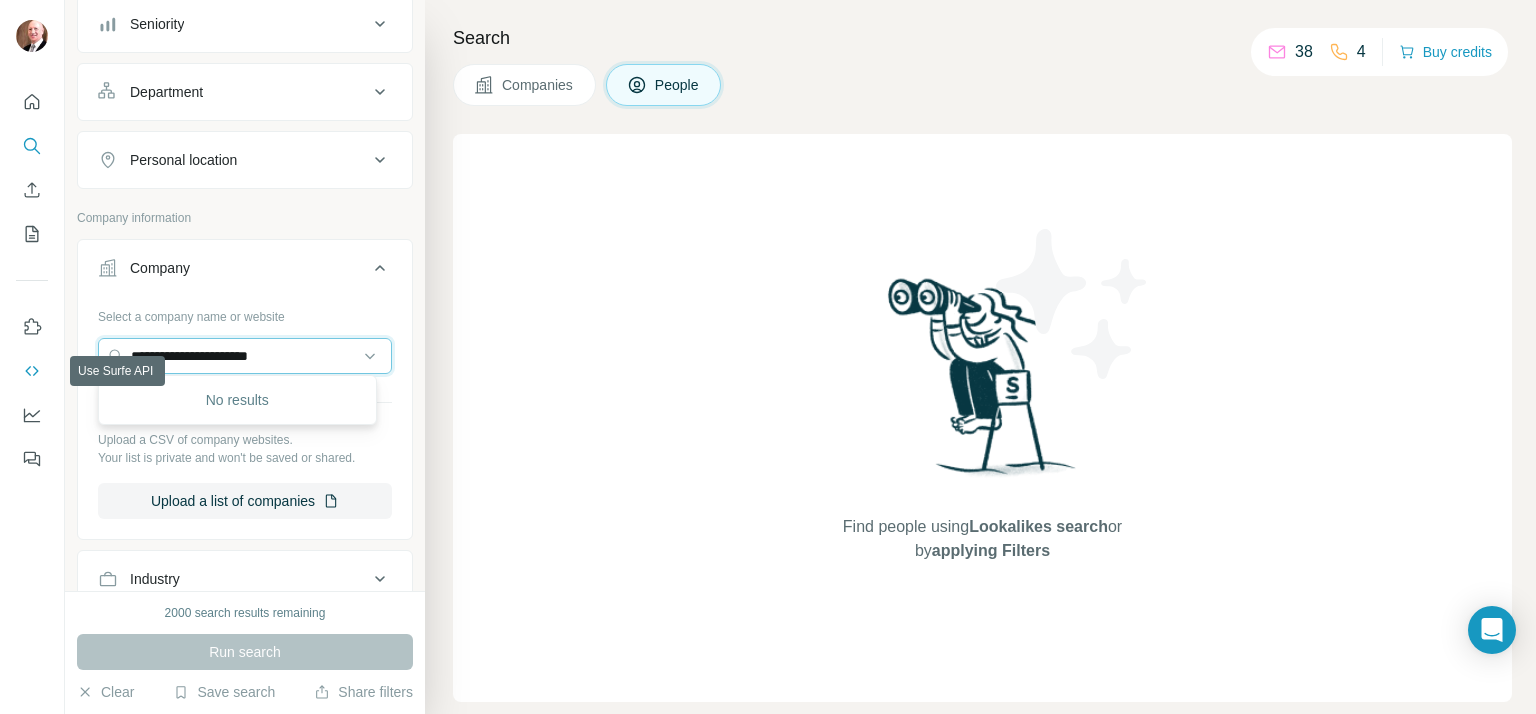 paste on "***" 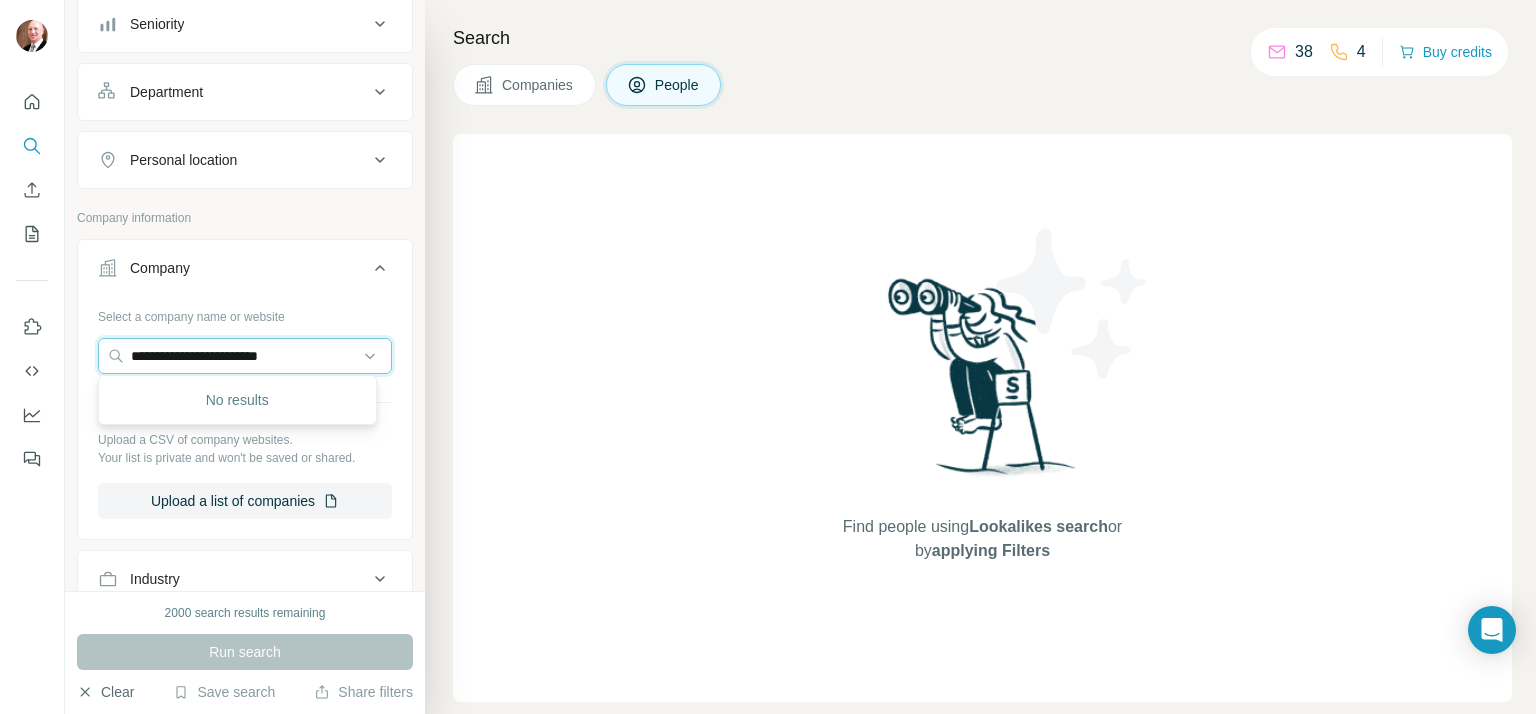 type on "**********" 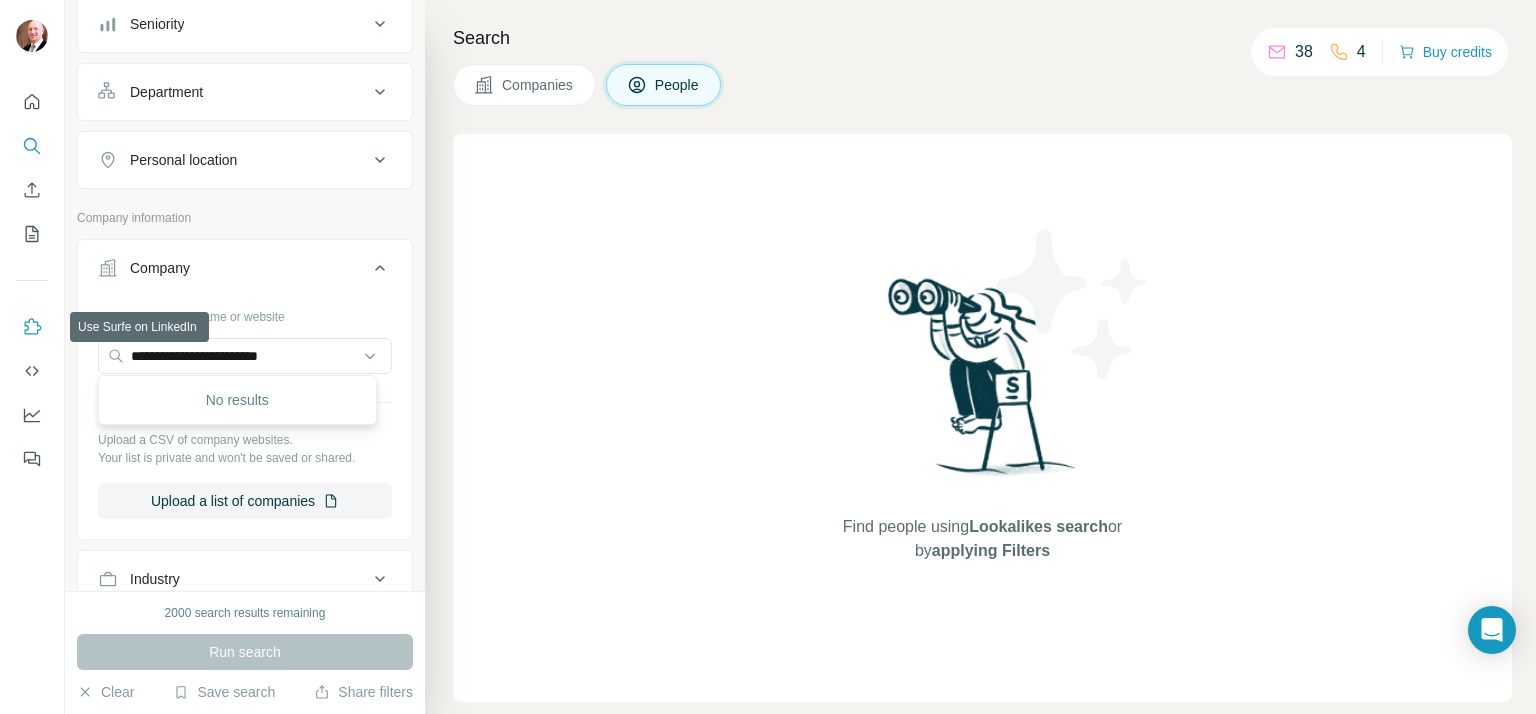 type 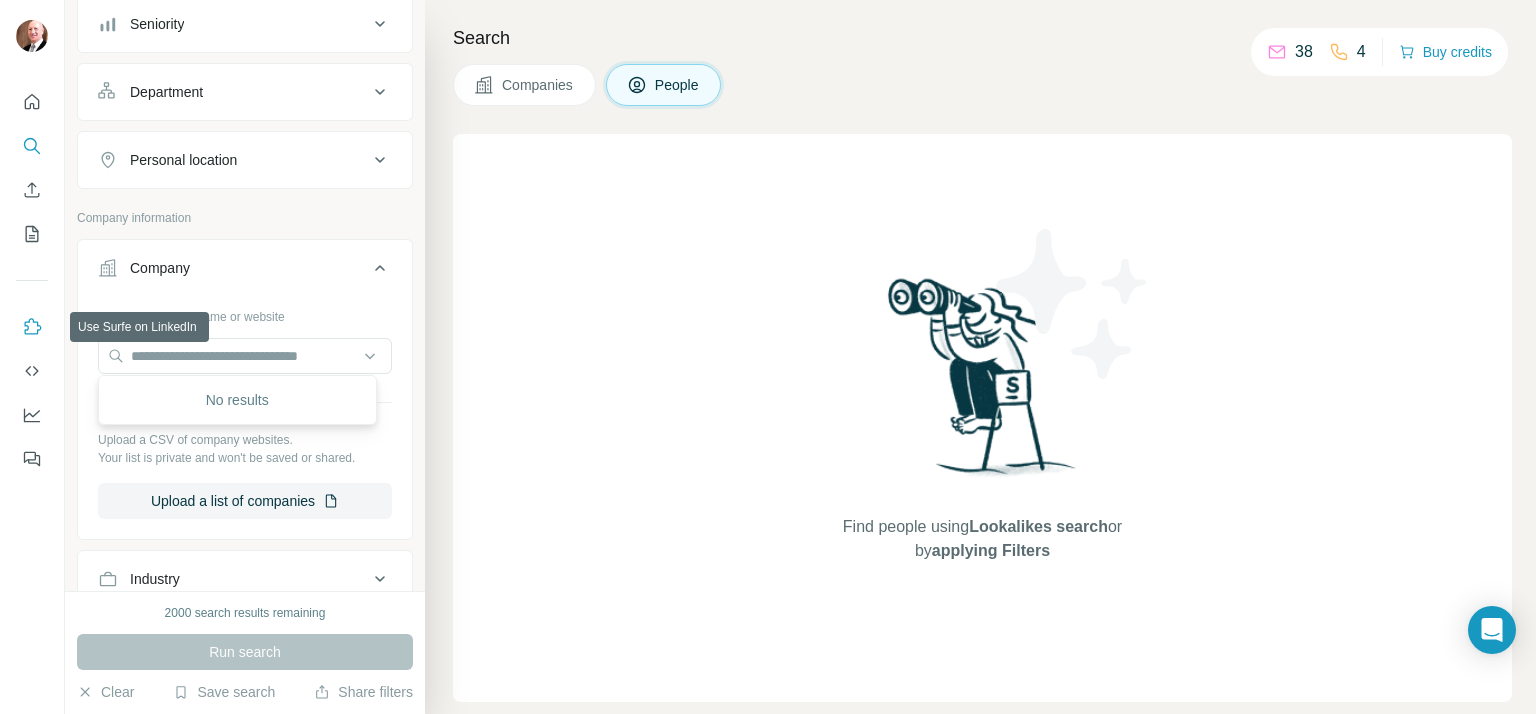 click 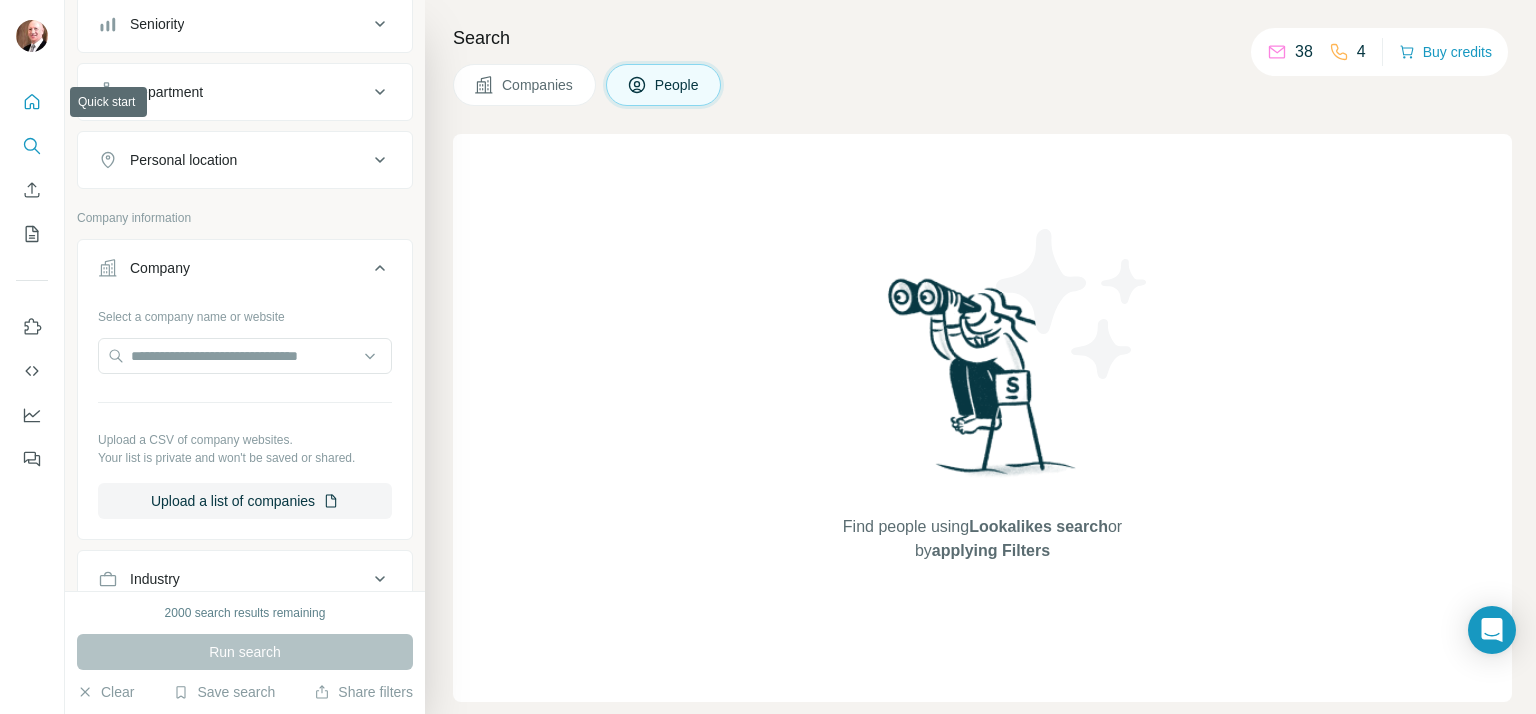 click 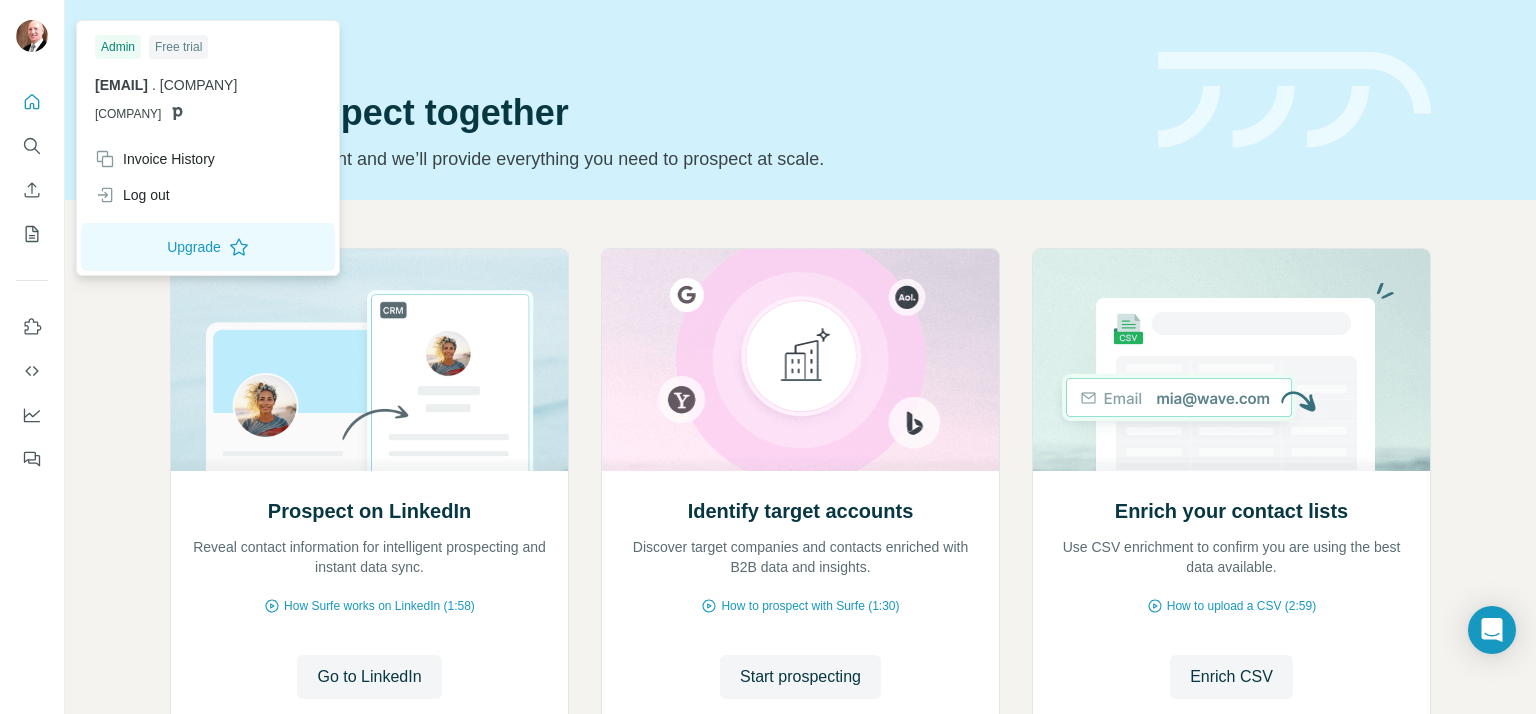 click at bounding box center (32, 36) 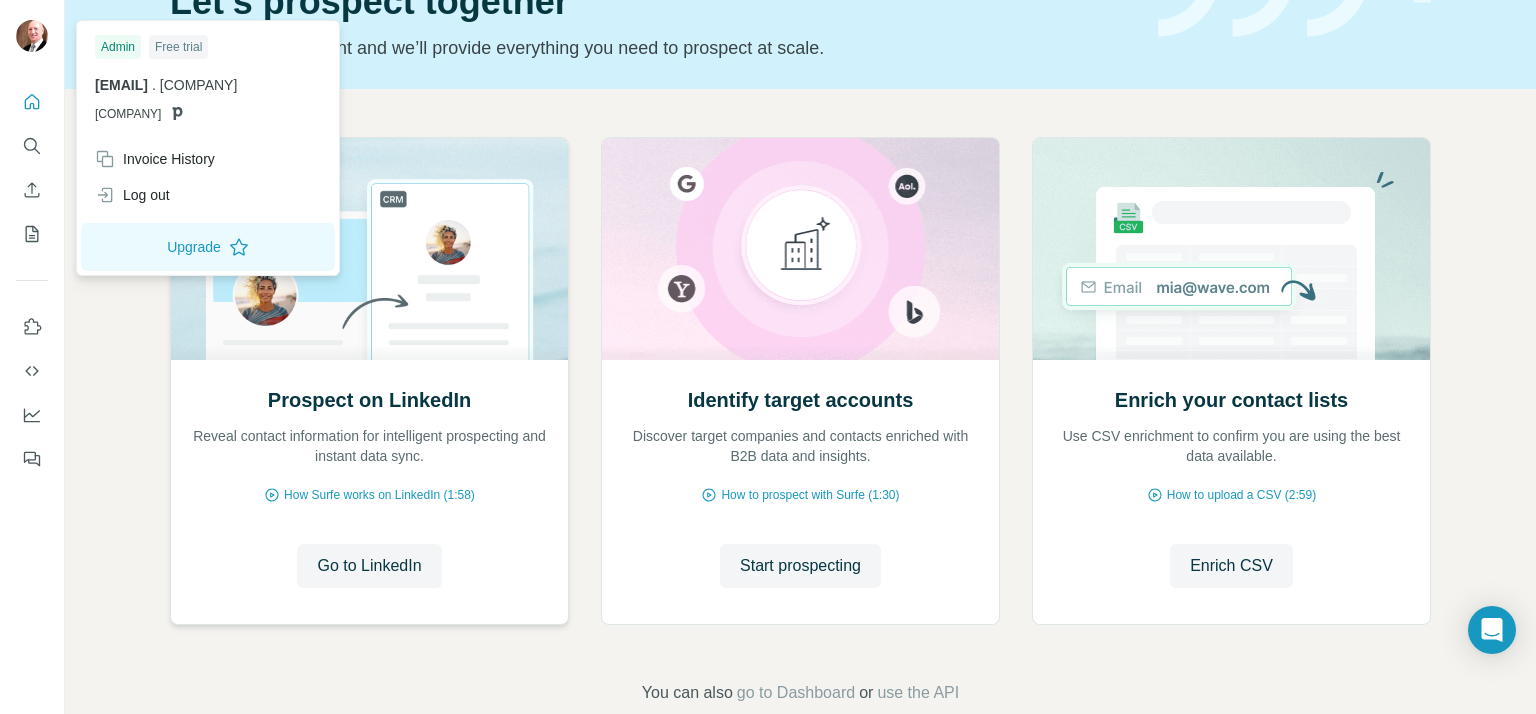 scroll, scrollTop: 150, scrollLeft: 0, axis: vertical 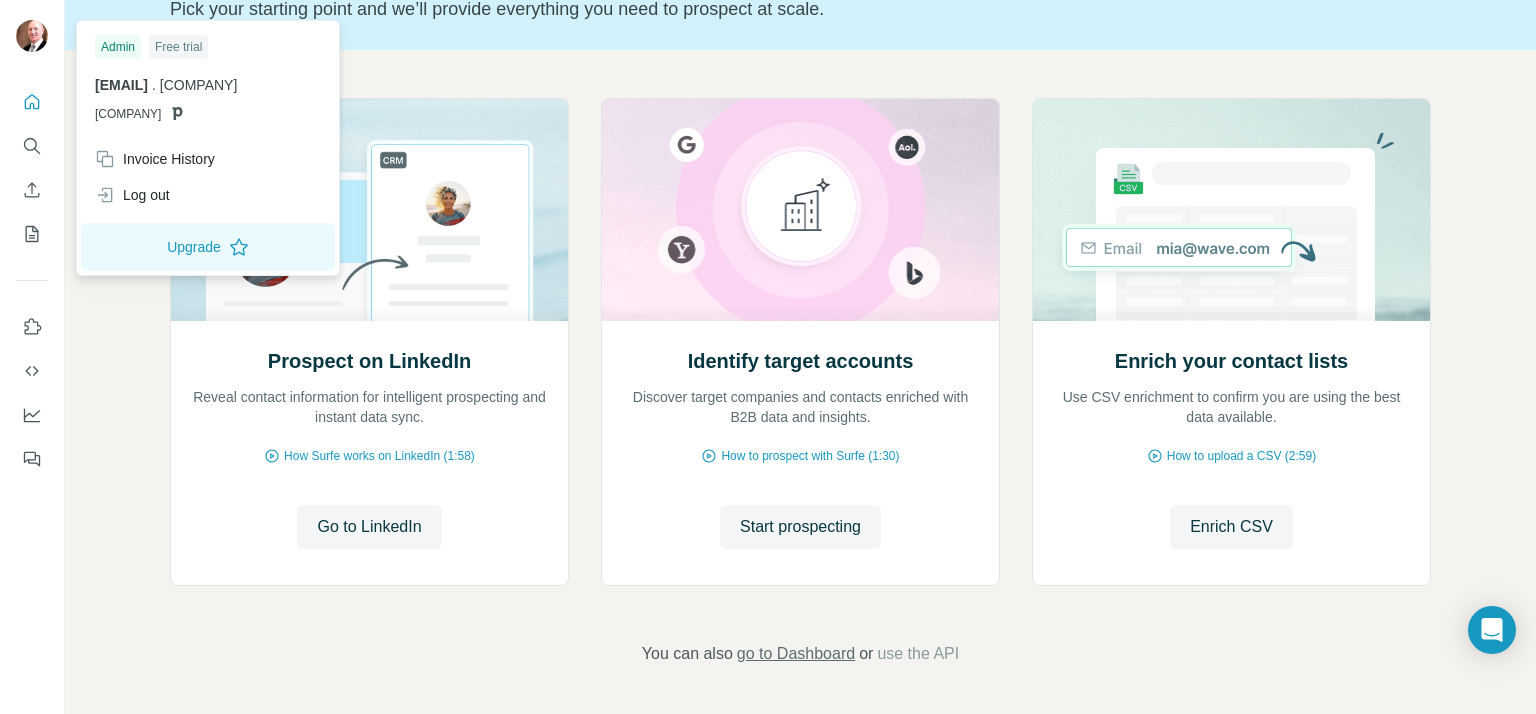 click on "go to Dashboard" at bounding box center [796, 654] 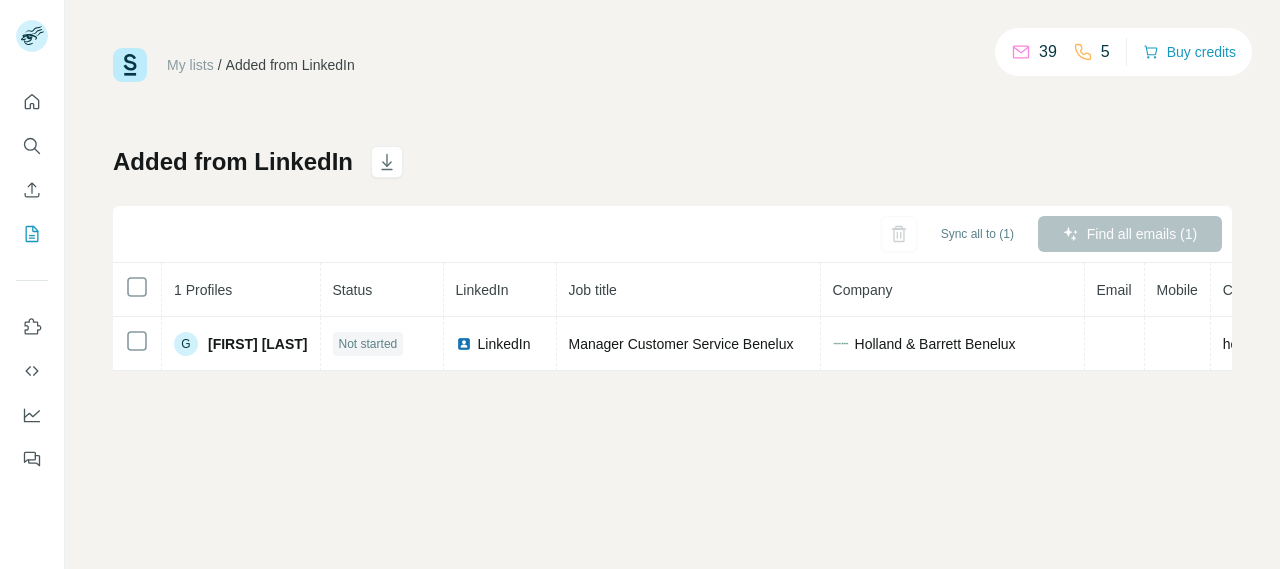 scroll, scrollTop: 0, scrollLeft: 0, axis: both 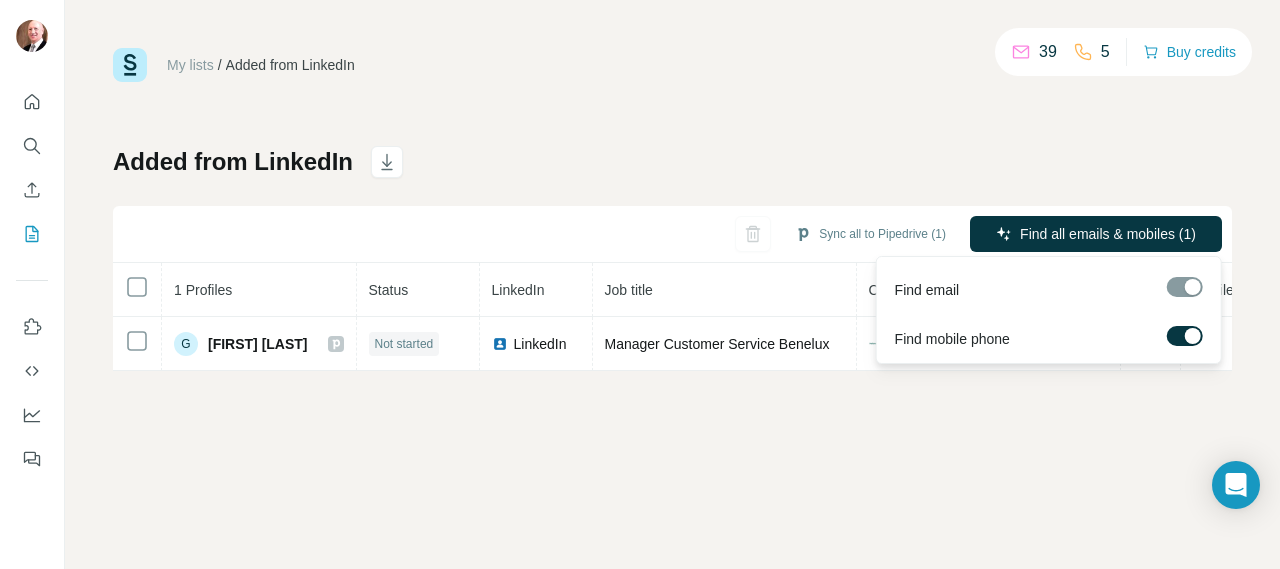 click at bounding box center [1185, 336] 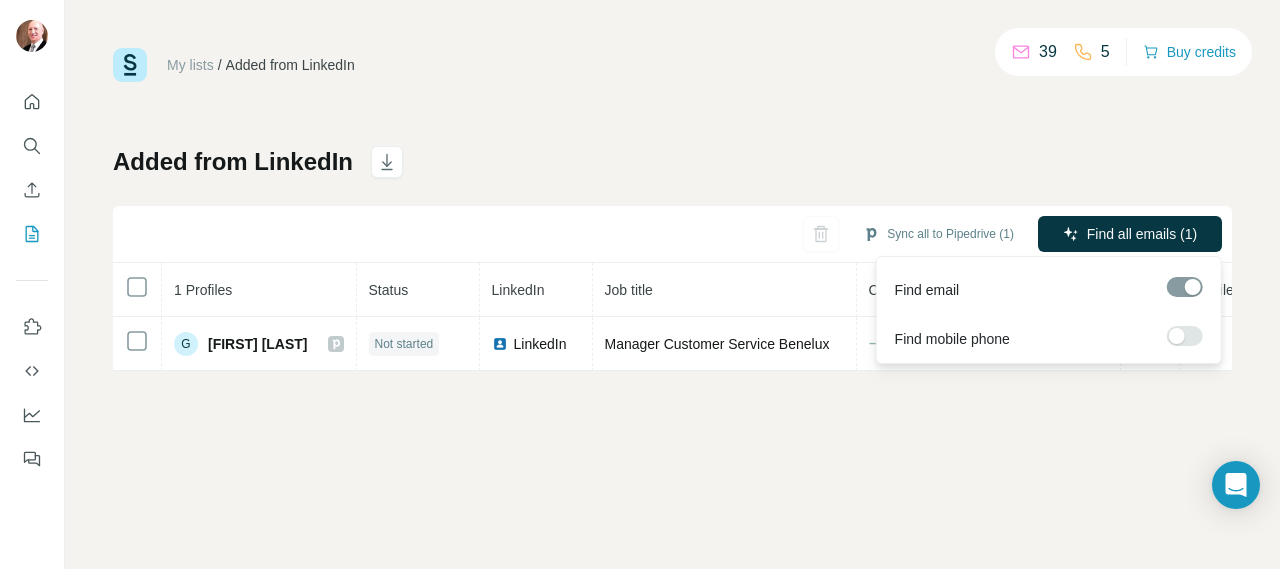 click at bounding box center (1185, 287) 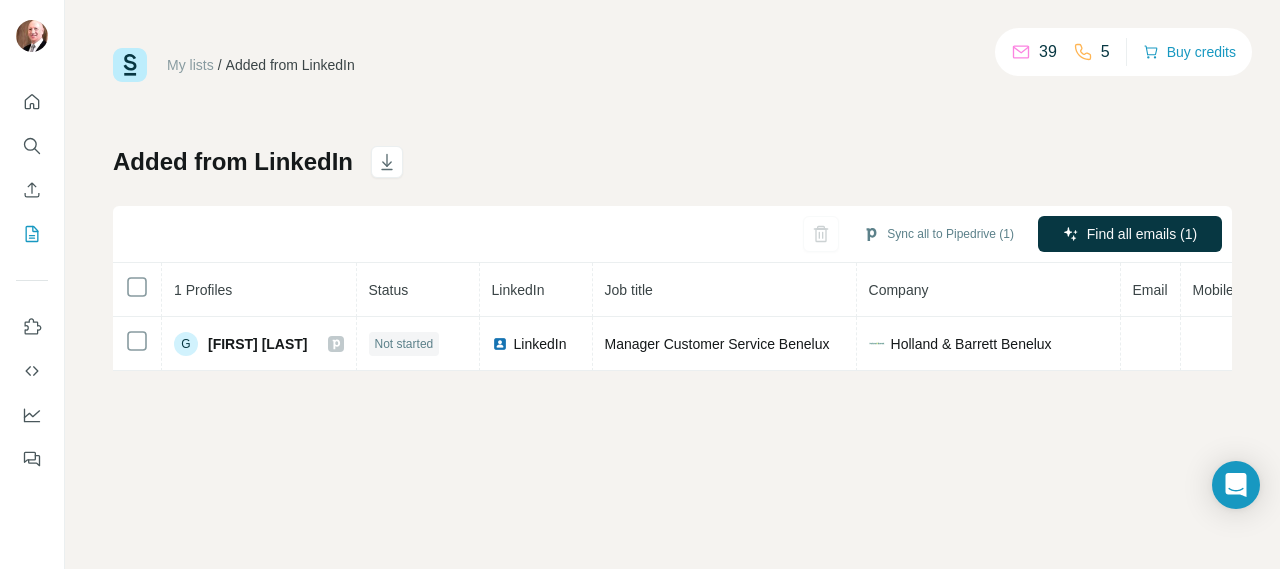 click on "Email" at bounding box center (1150, 290) 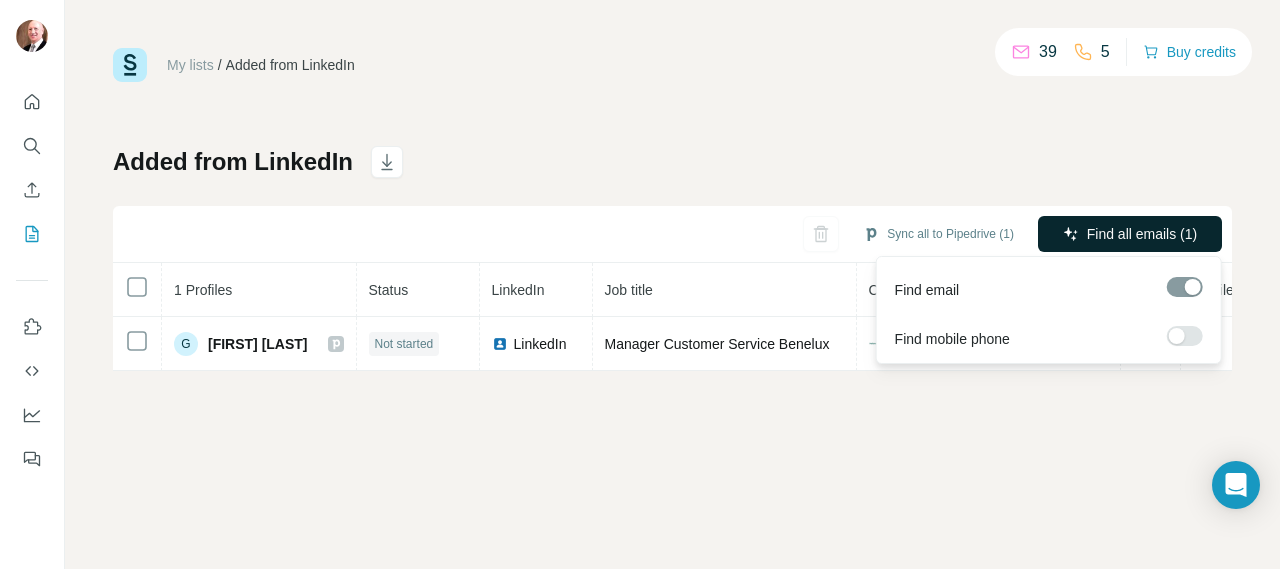 click on "Find all emails (1)" at bounding box center [1142, 234] 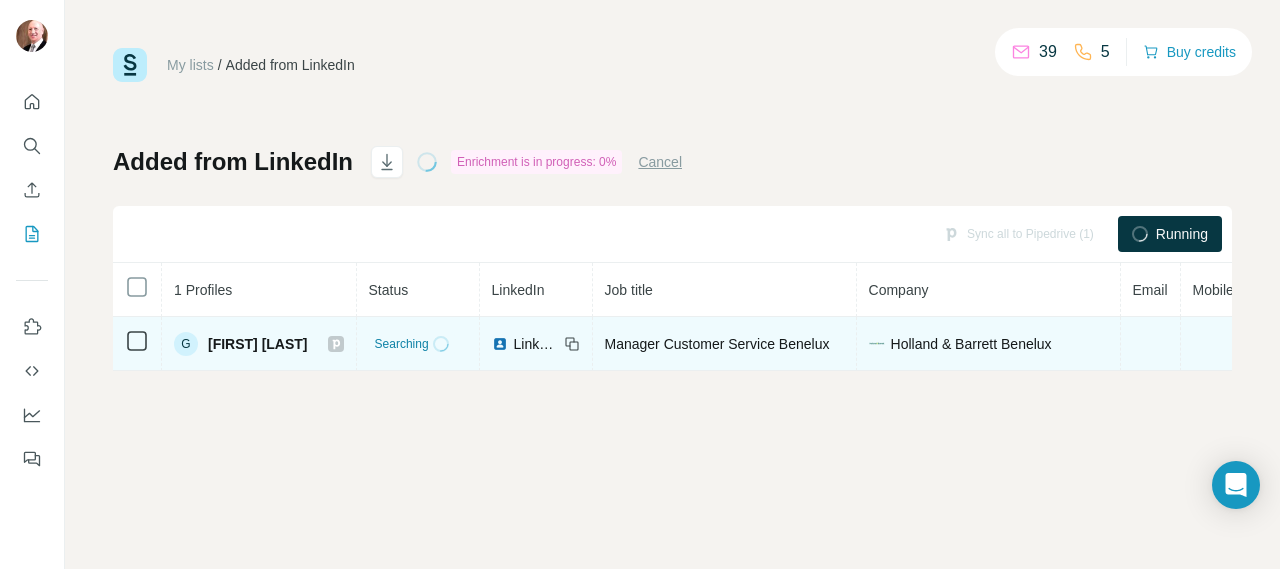 click on "Gerald Ligtenberg" at bounding box center [258, 344] 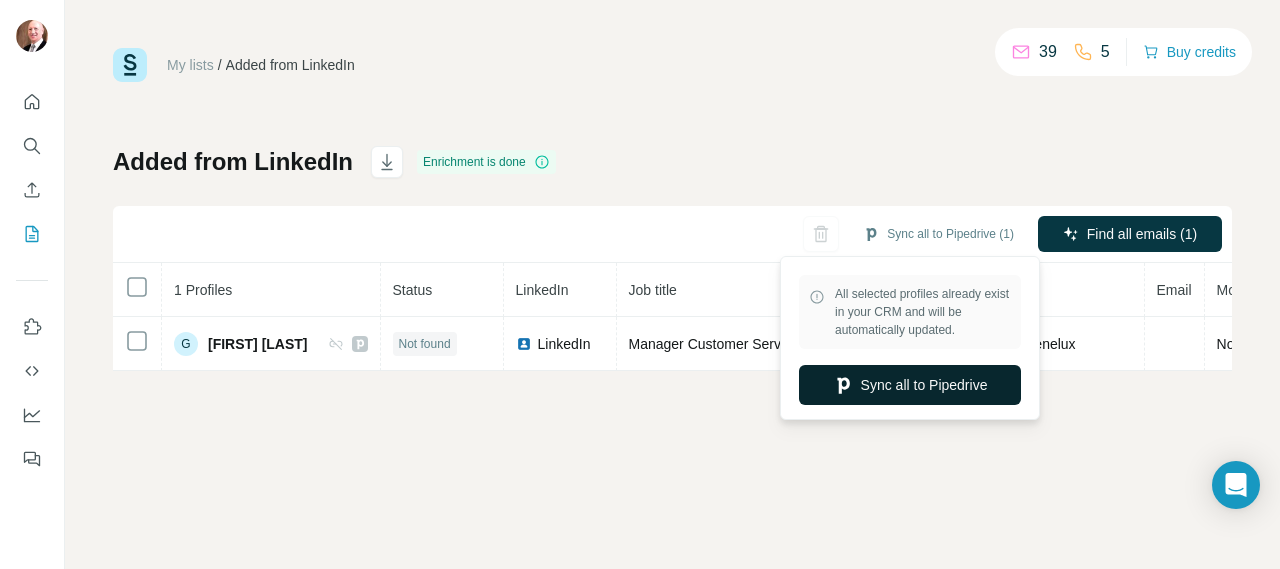 click on "Sync all to Pipedrive" at bounding box center (910, 385) 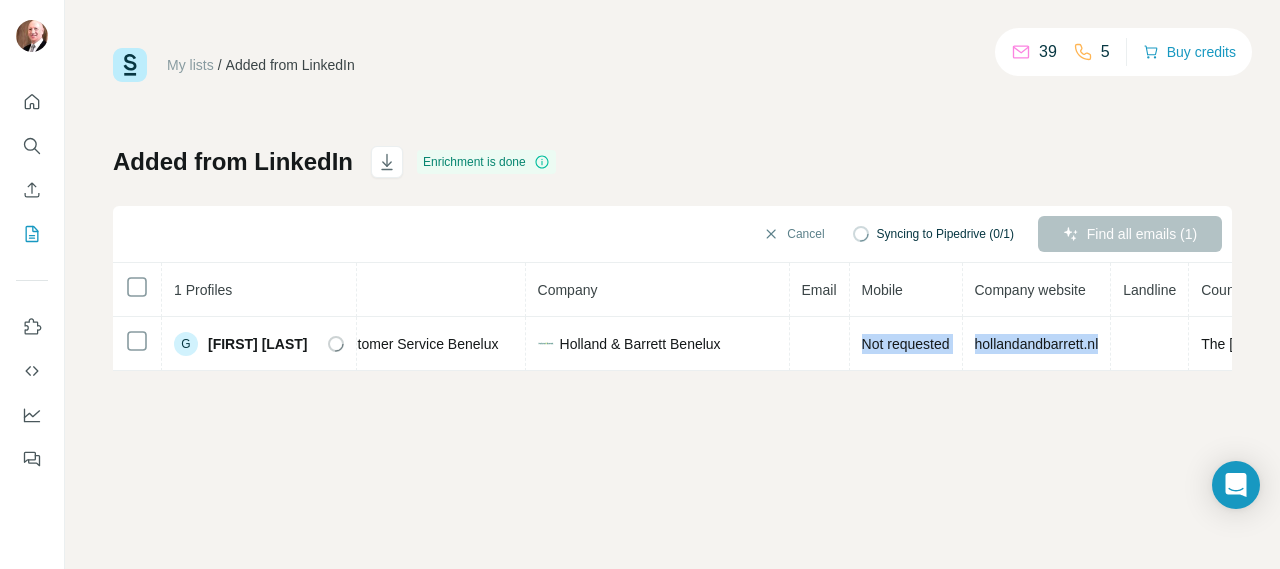 drag, startPoint x: 1188, startPoint y: 347, endPoint x: 1232, endPoint y: 345, distance: 44.04543 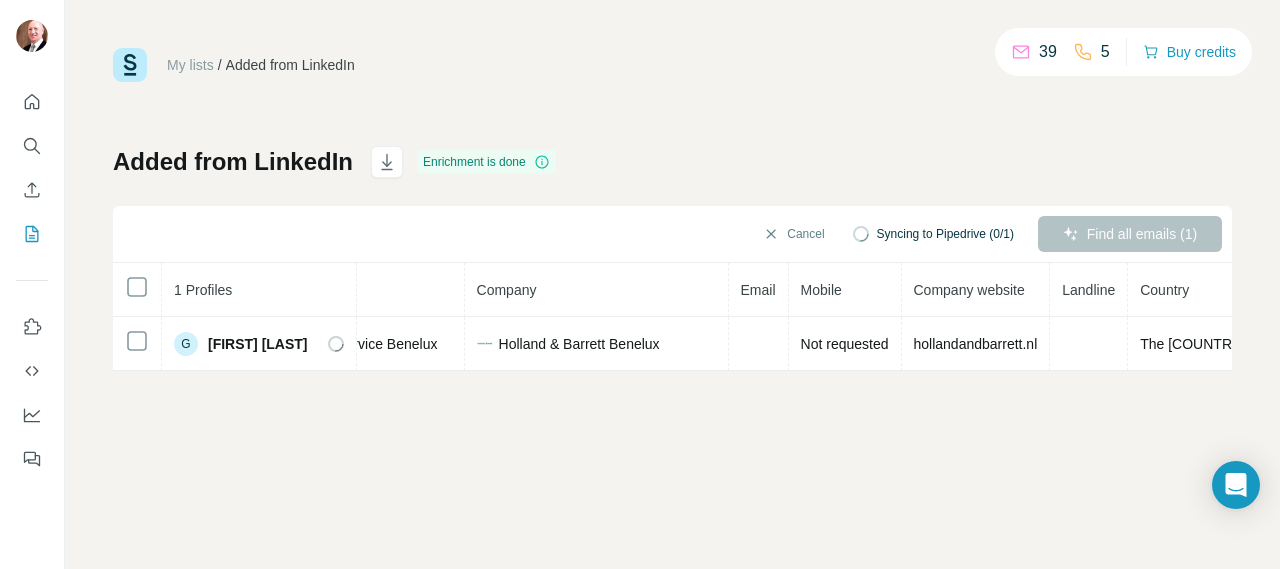 click on "My lists / Added from LinkedIn 39 5 Buy credits Added from LinkedIn Enrichment is done Cancel Syncing to Pipedrive (0/1)   Find all emails (1) 1 Profiles Status LinkedIn Job title Company Email Mobile Company website Landline Country G Gerald Ligtenberg Not found LinkedIn Manager Customer Service Benelux Holland & Barrett Benelux Not requested hollandandbarrett.nl The Netherlands" at bounding box center (672, 284) 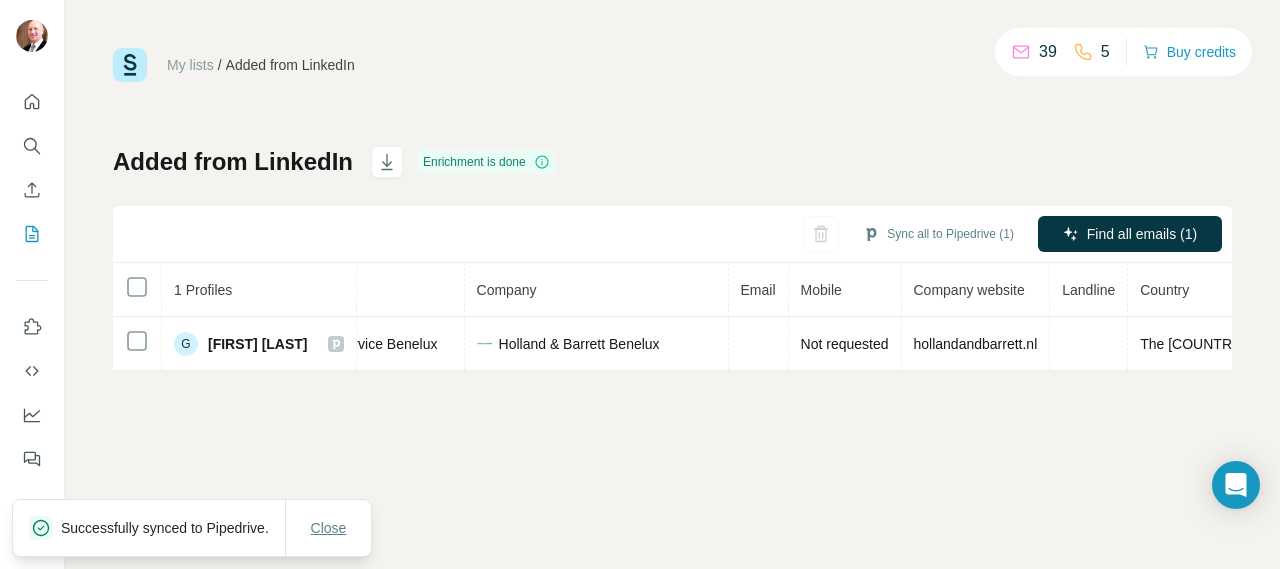 click on "Close" at bounding box center (329, 528) 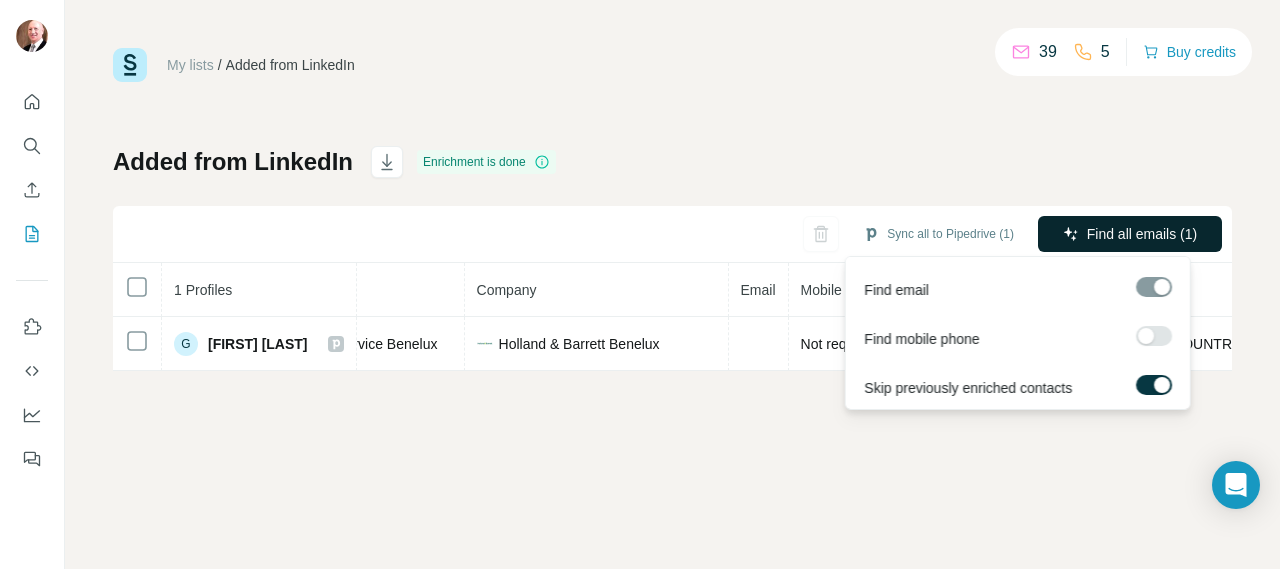 click on "Find all emails (1)" at bounding box center (1142, 234) 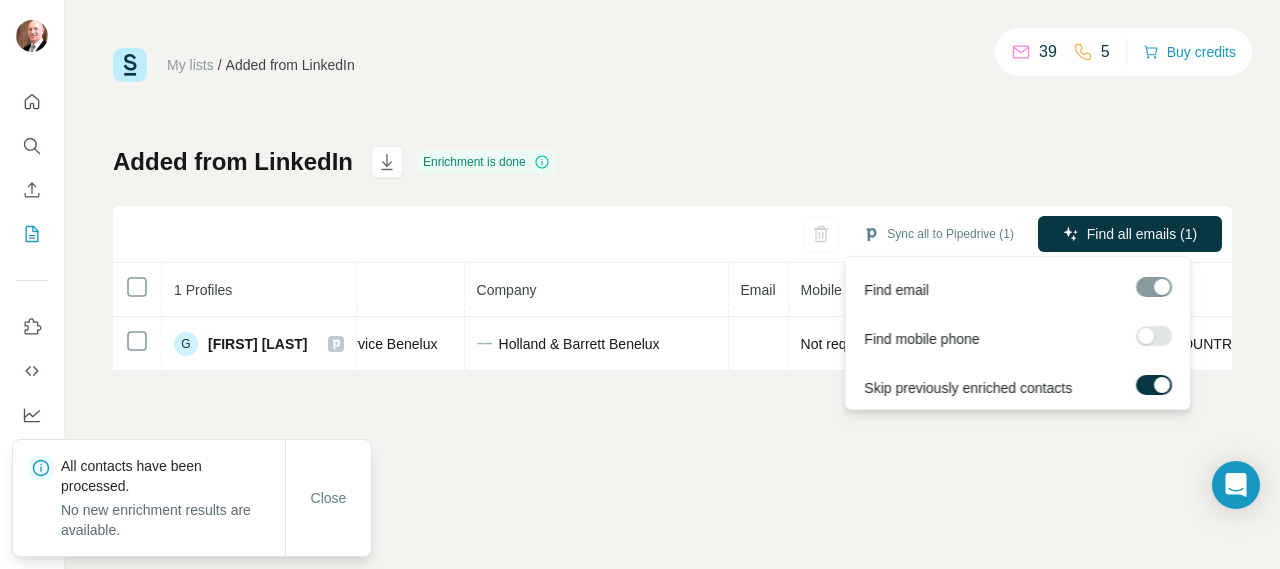 click on "Find email" at bounding box center (896, 290) 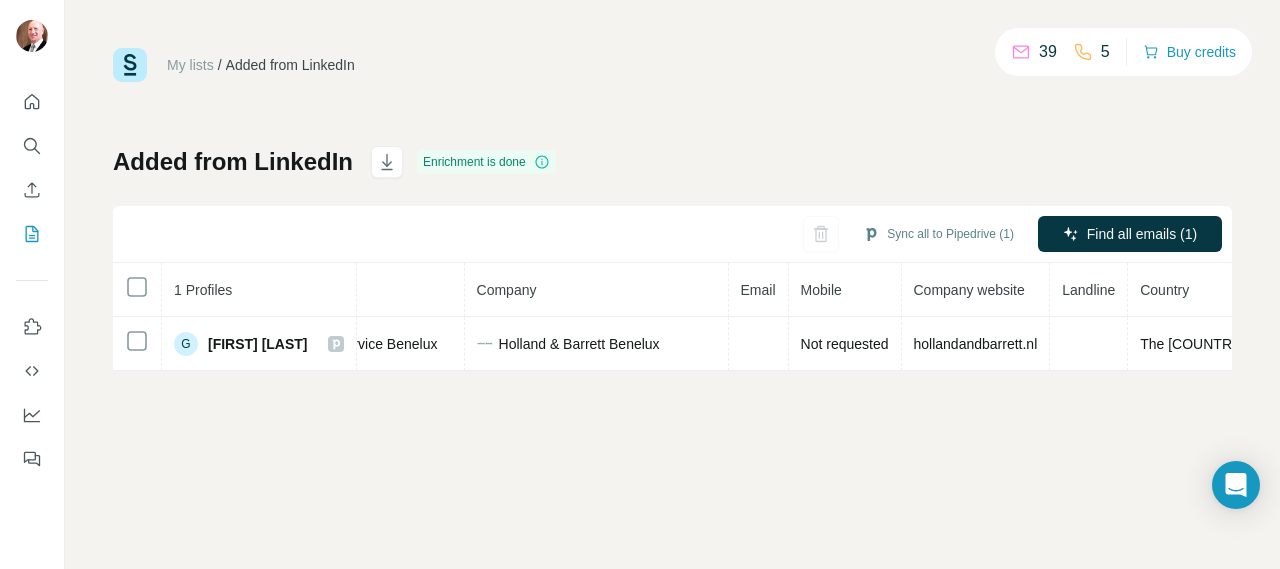 click on "Company" at bounding box center [597, 290] 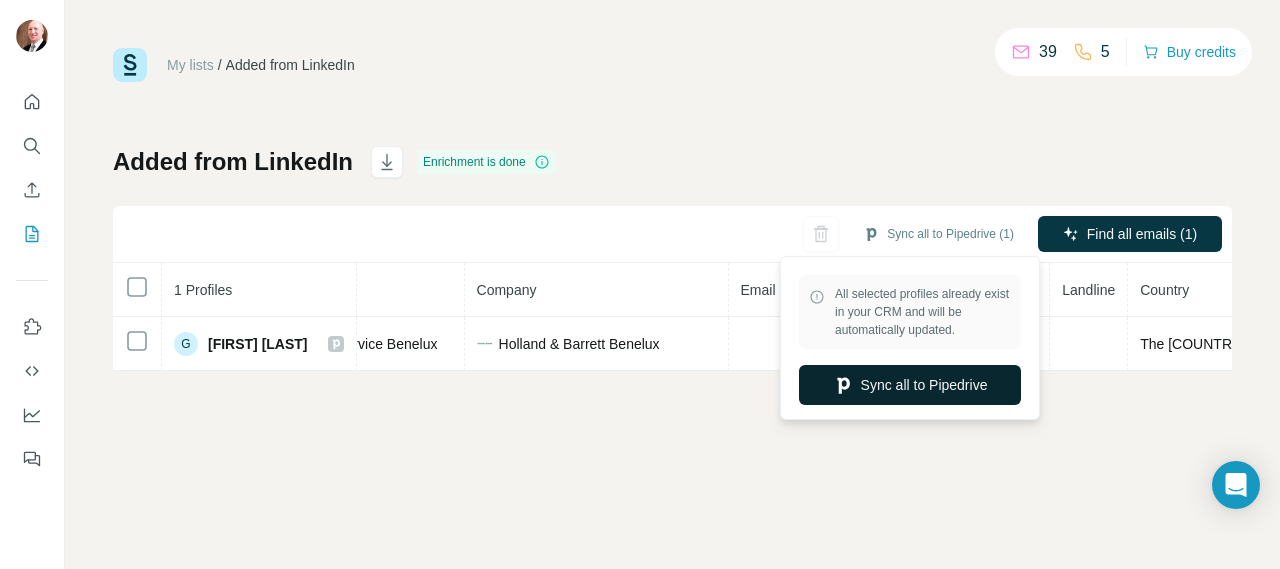 click on "Sync all to Pipedrive" at bounding box center [910, 385] 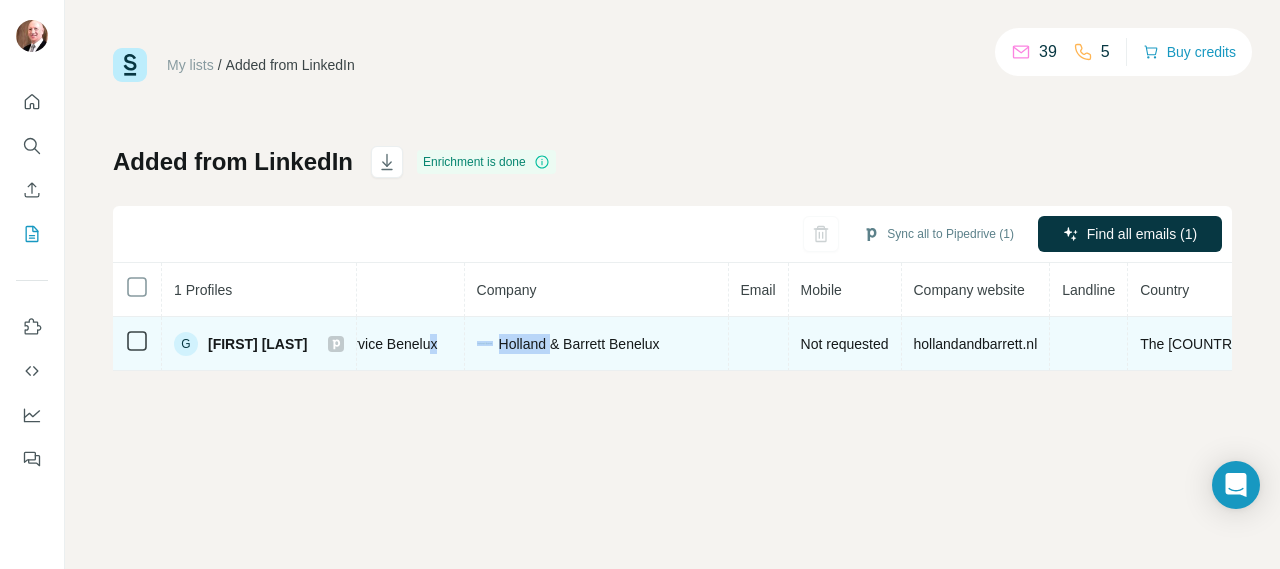 drag, startPoint x: 573, startPoint y: 343, endPoint x: 464, endPoint y: 343, distance: 109 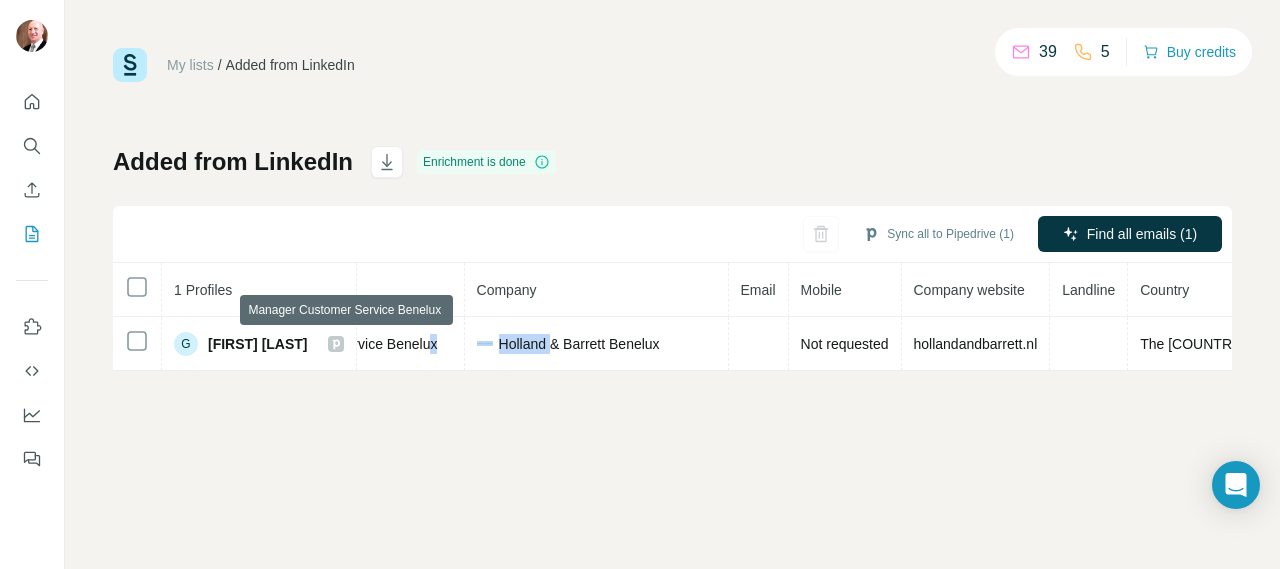 copy on "x Holland" 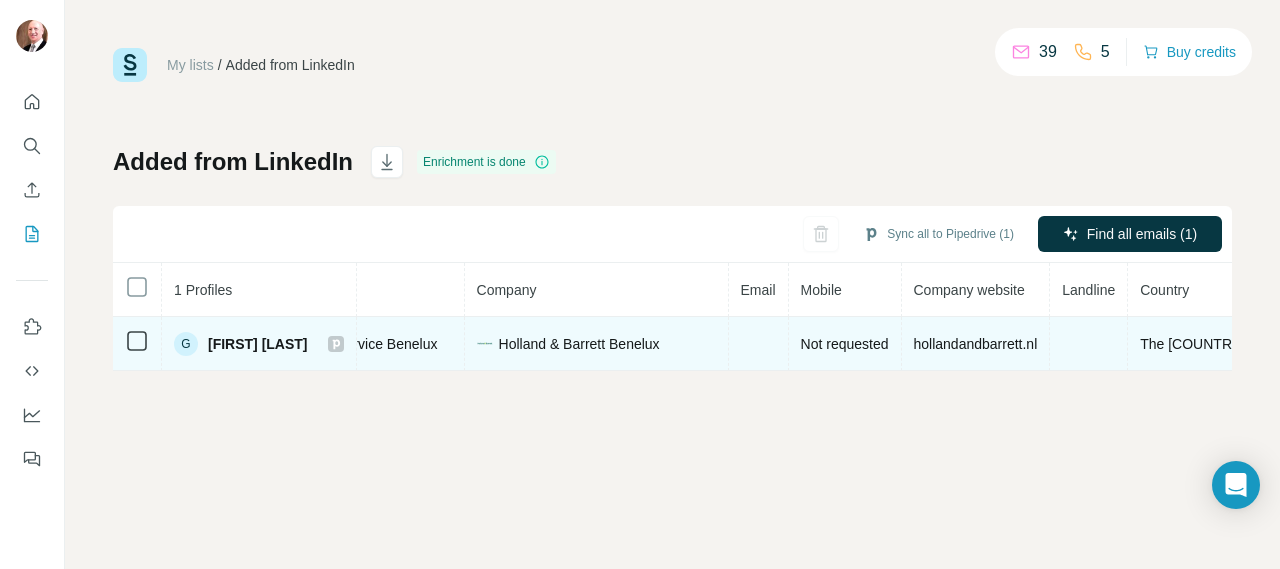 click on "Holland & Barrett Benelux" at bounding box center (596, 344) 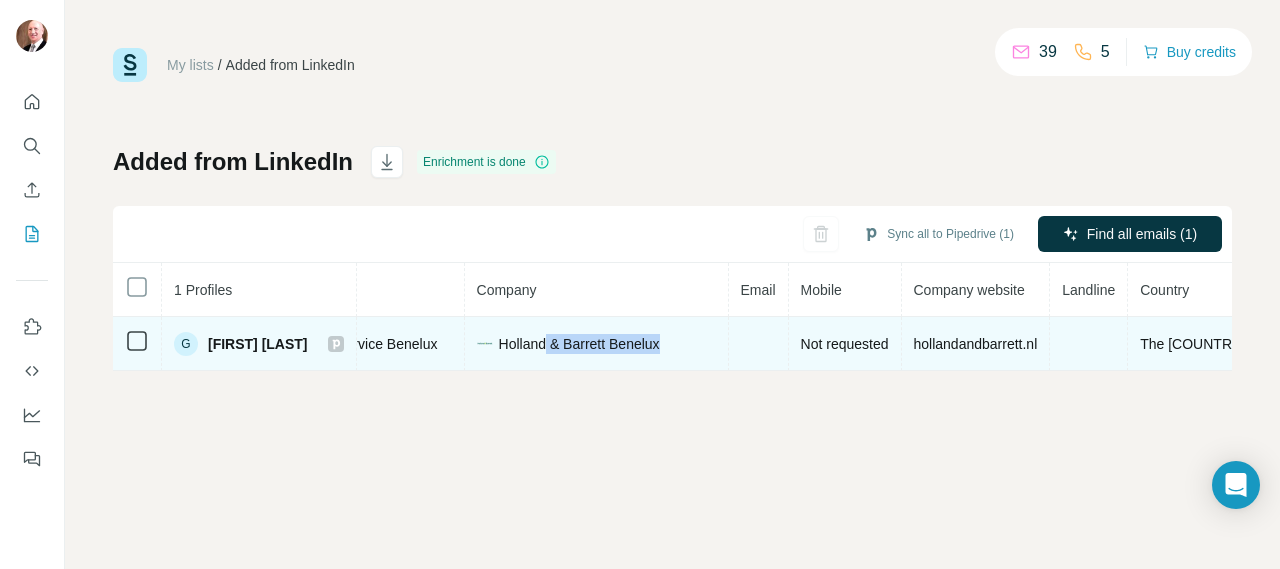 drag, startPoint x: 690, startPoint y: 343, endPoint x: 567, endPoint y: 343, distance: 123 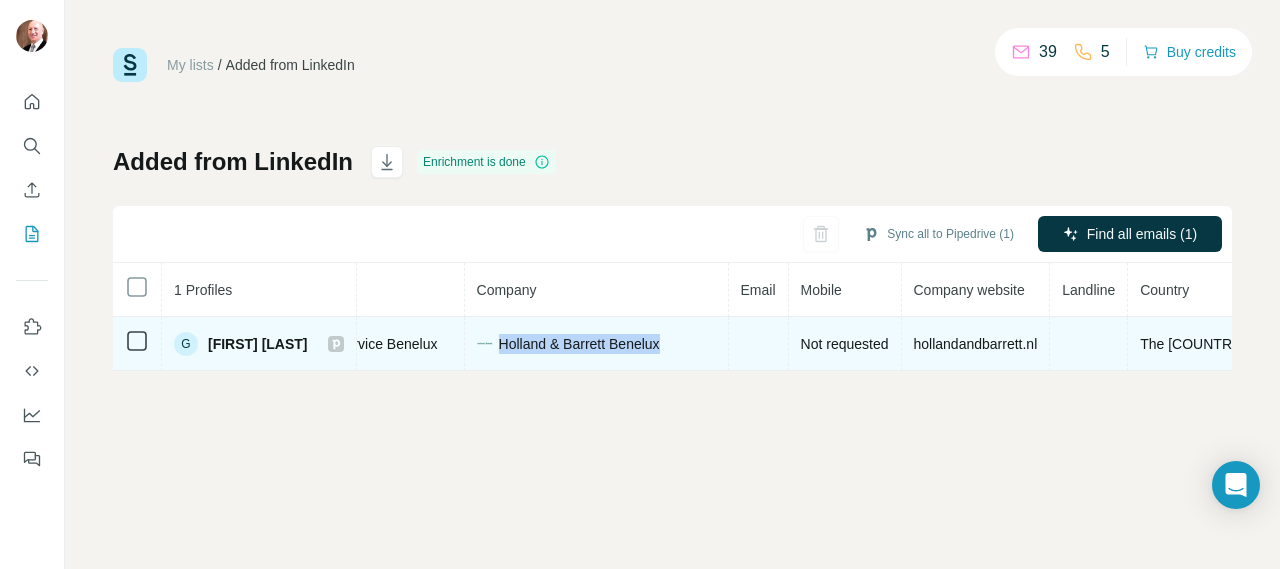 drag, startPoint x: 686, startPoint y: 341, endPoint x: 519, endPoint y: 343, distance: 167.01198 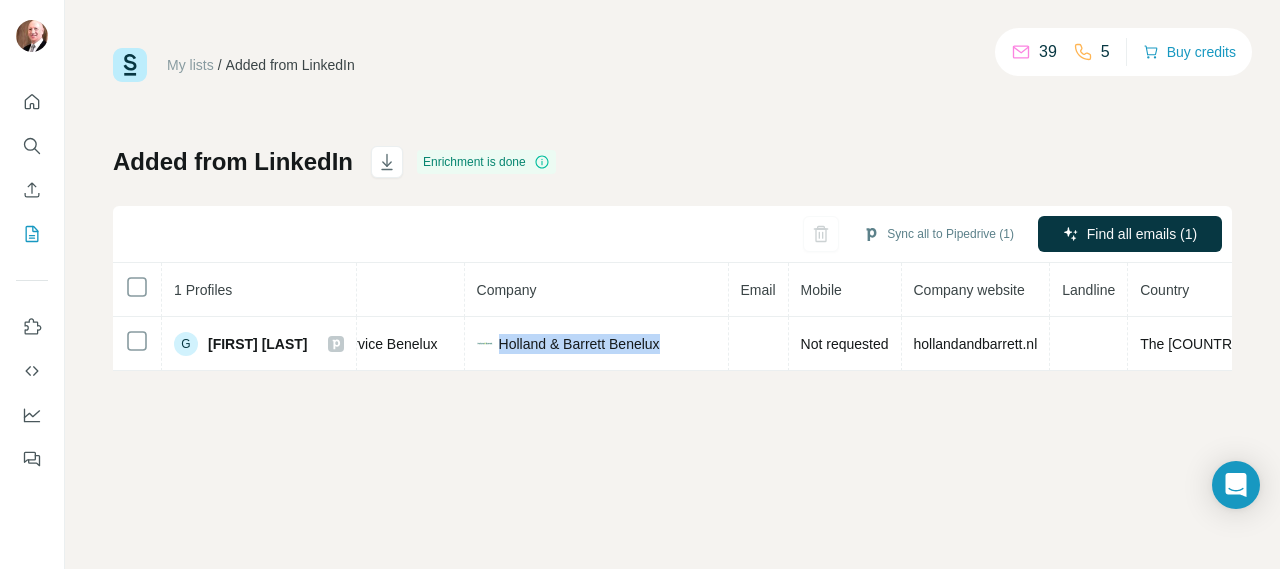 copy on "Holland & Barrett Benelux" 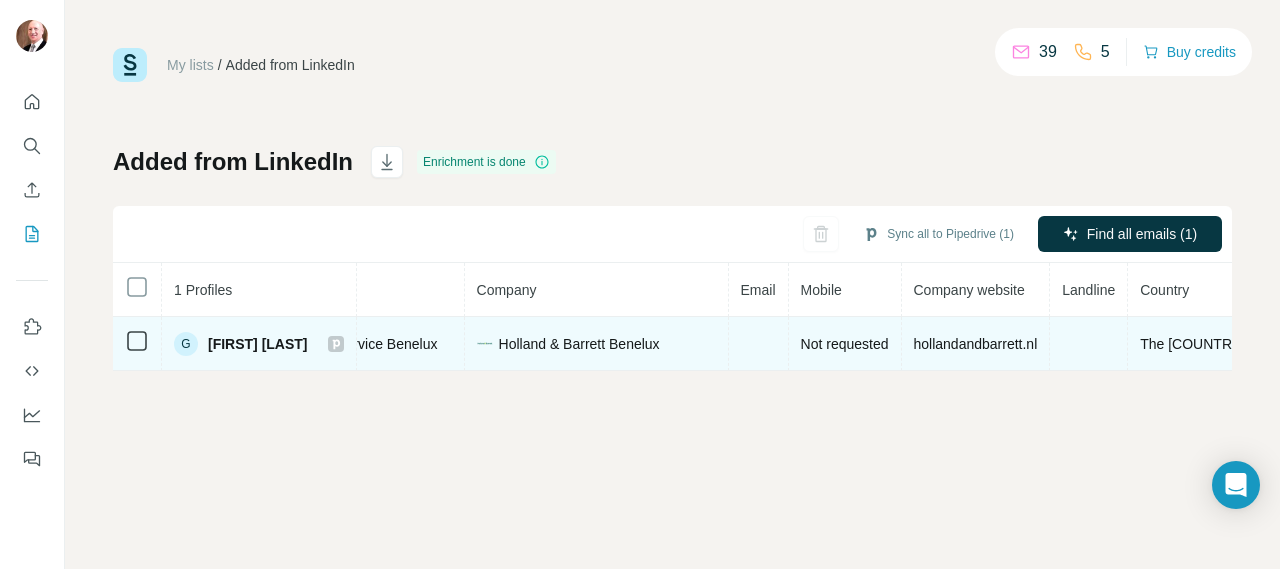 click on "Gerald Ligtenberg" at bounding box center (258, 344) 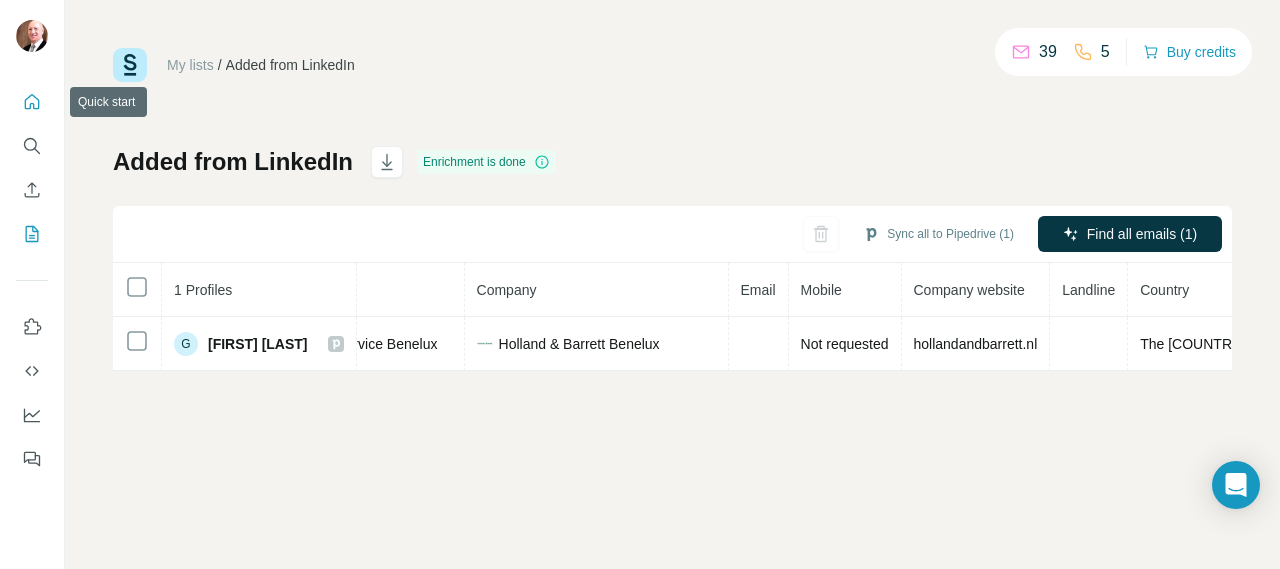 click 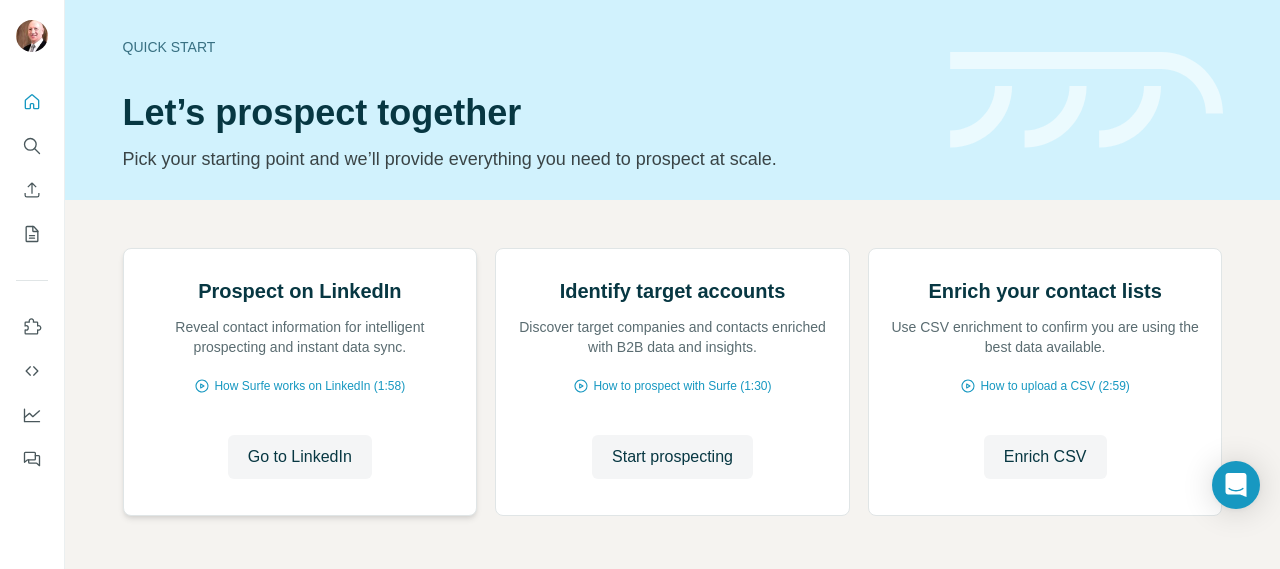 scroll, scrollTop: 233, scrollLeft: 0, axis: vertical 